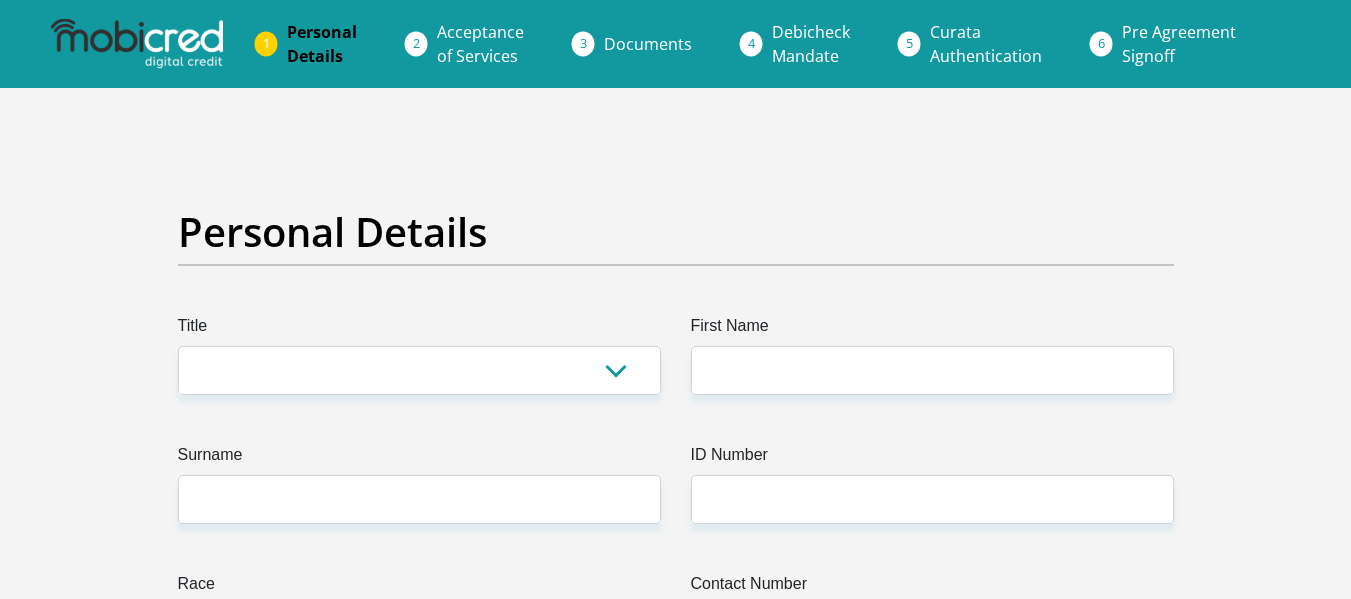 scroll, scrollTop: 0, scrollLeft: 0, axis: both 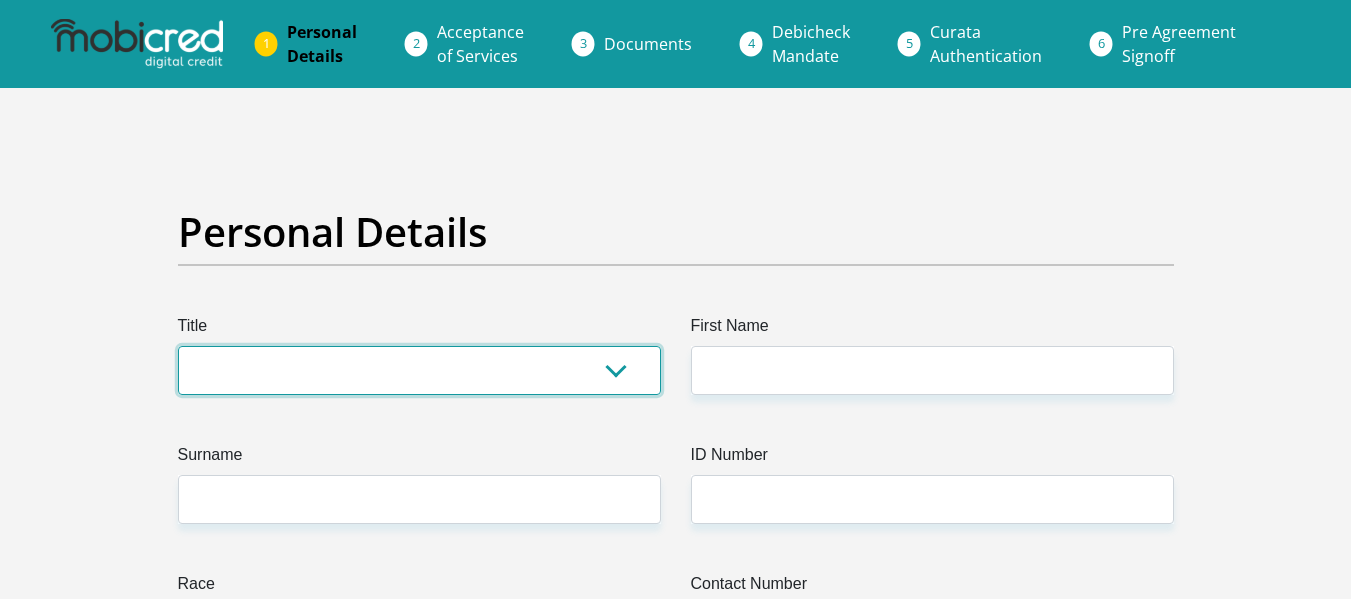 click on "Mr
Ms
Mrs
Dr
Other" at bounding box center (419, 370) 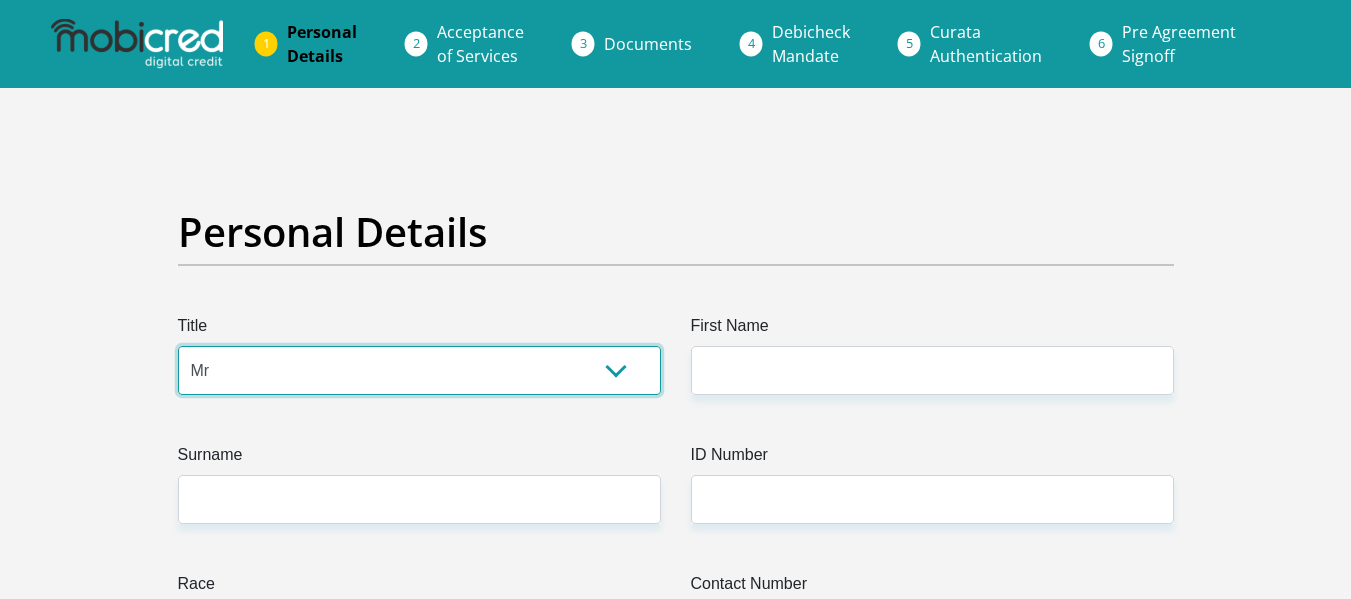click on "Mr
Ms
Mrs
Dr
Other" at bounding box center [419, 370] 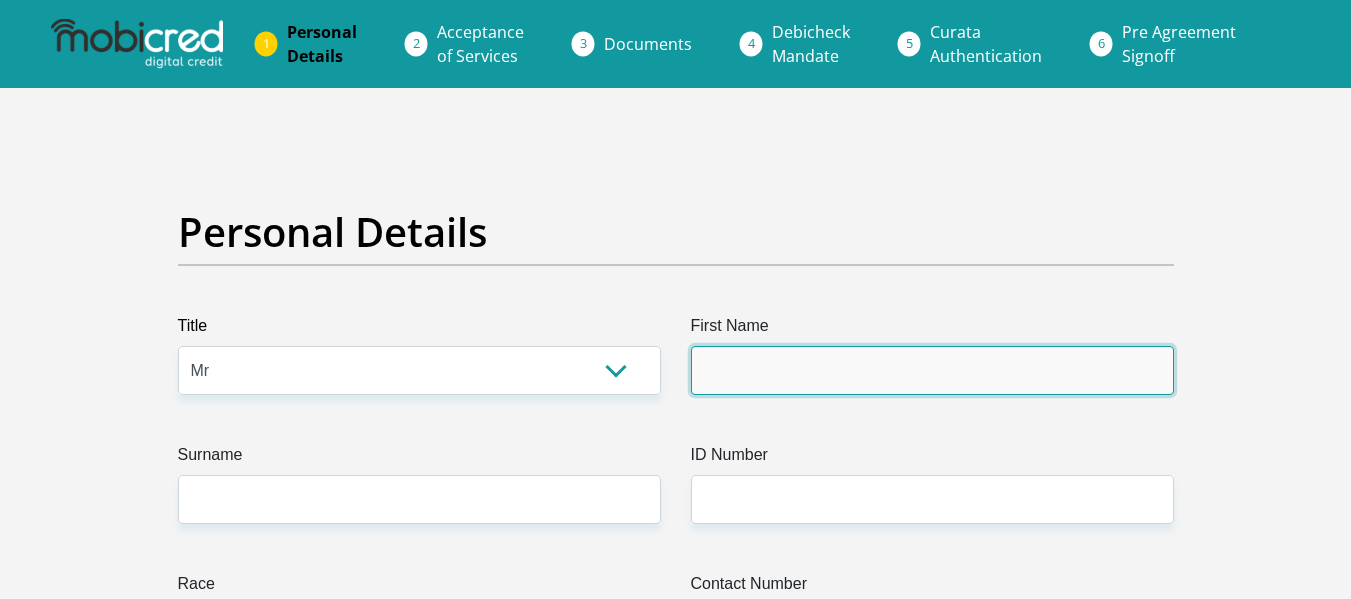 click on "First Name" at bounding box center (932, 370) 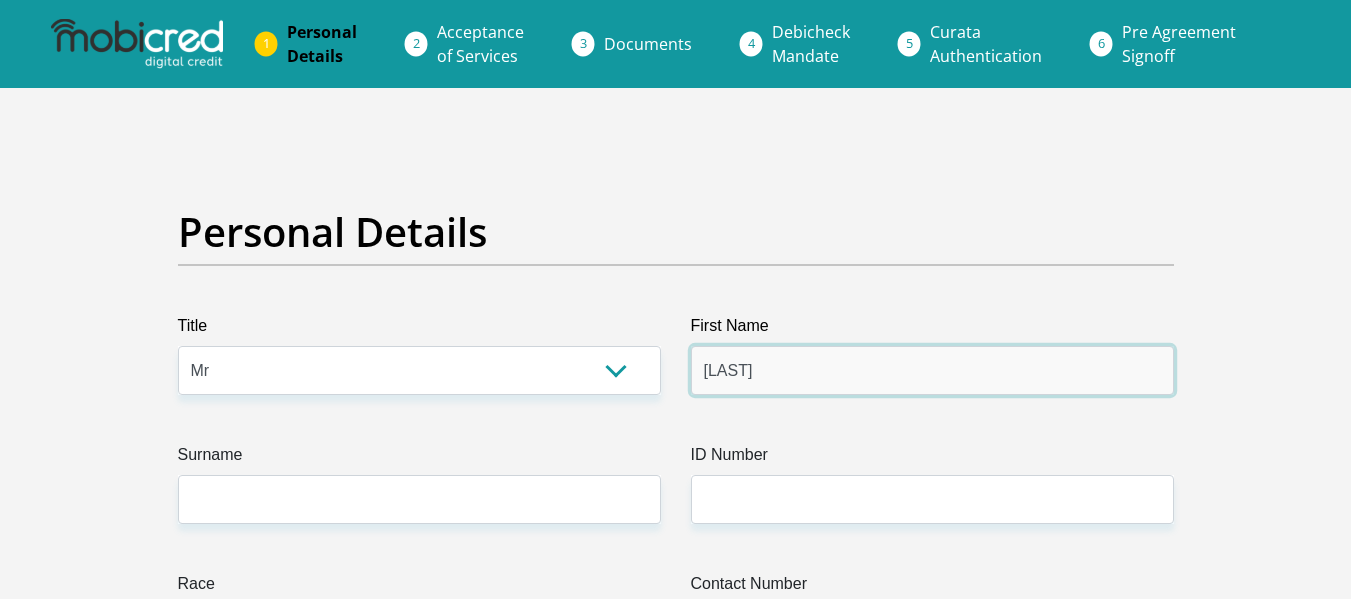 type on "[LAST]" 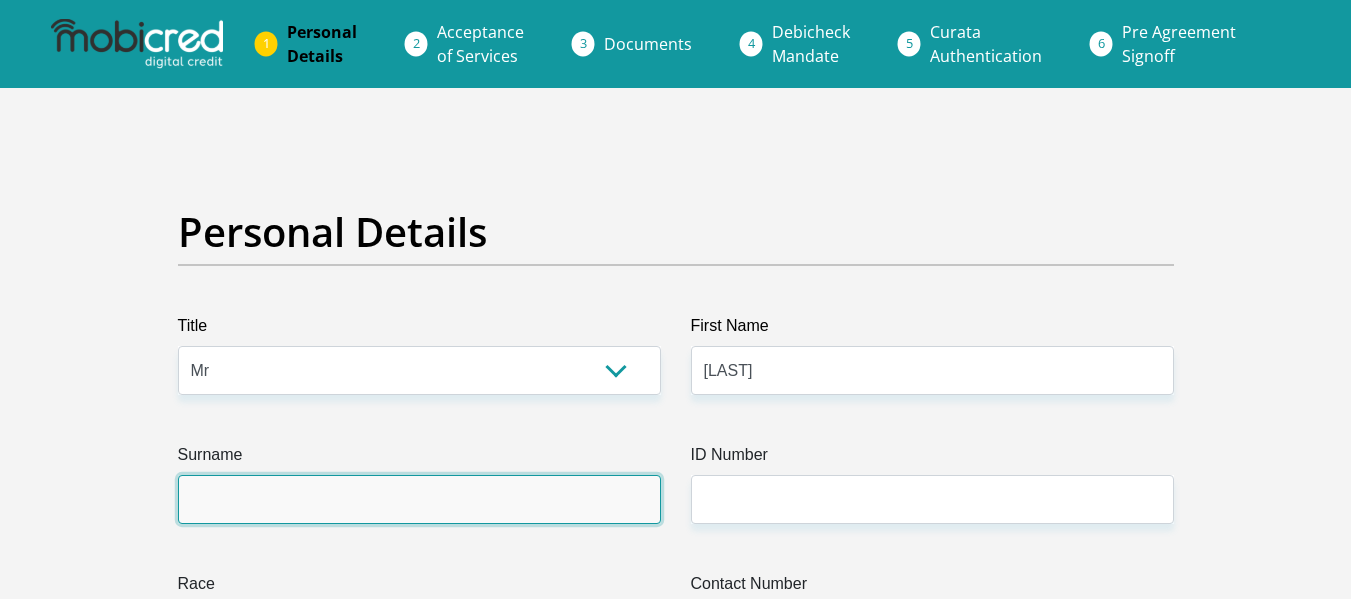 click on "Surname" at bounding box center [419, 499] 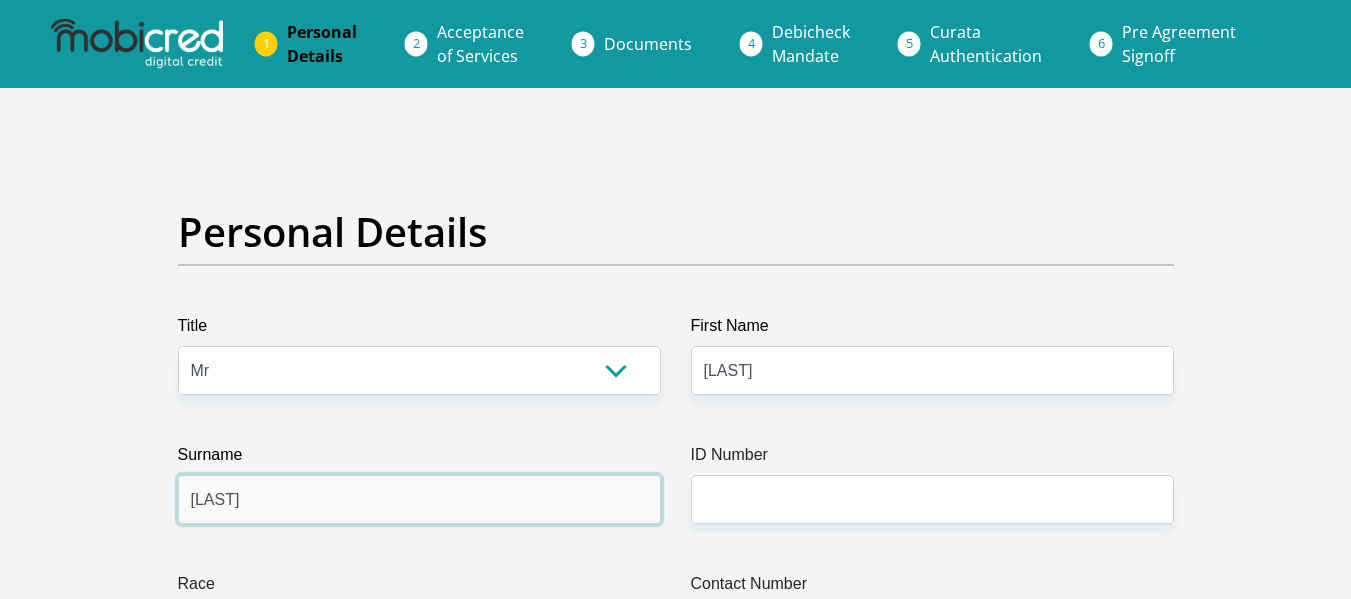 type on "[LAST]" 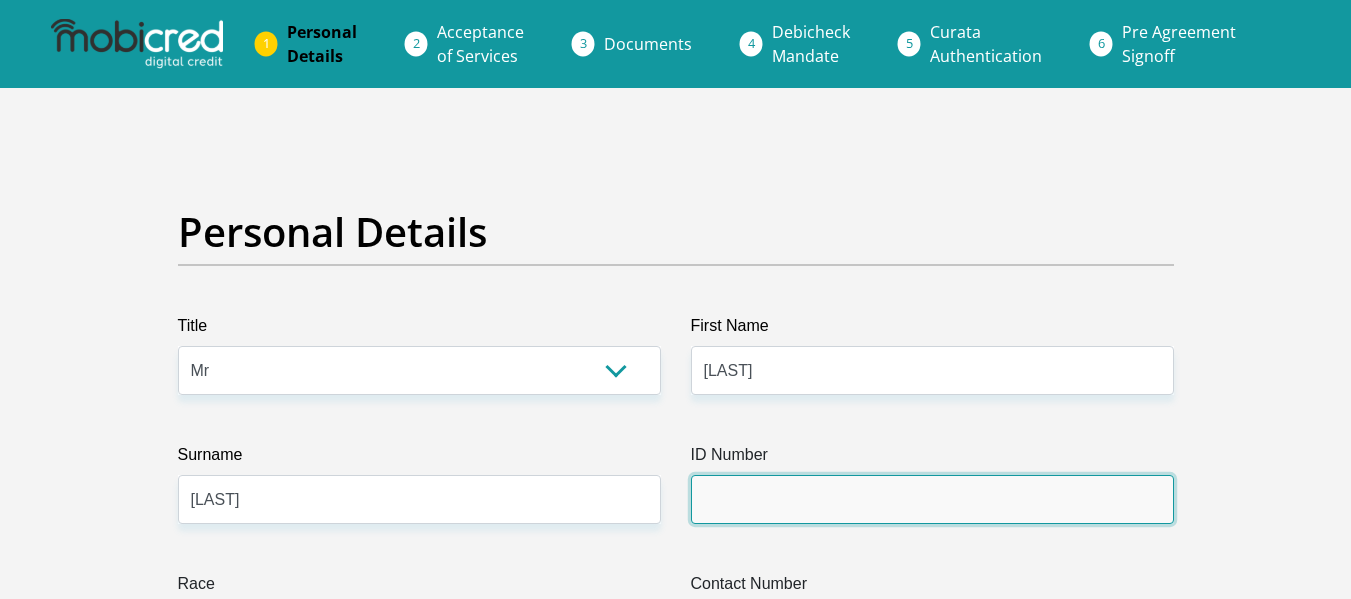click on "ID Number" at bounding box center (932, 499) 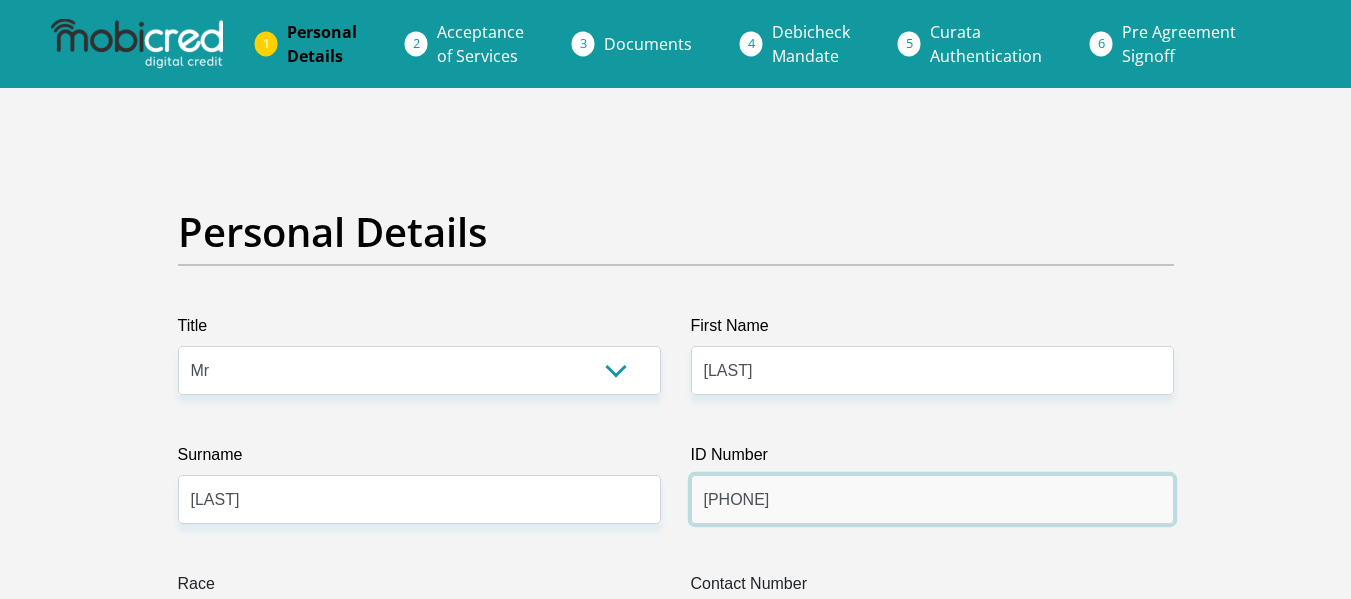 scroll, scrollTop: 300, scrollLeft: 0, axis: vertical 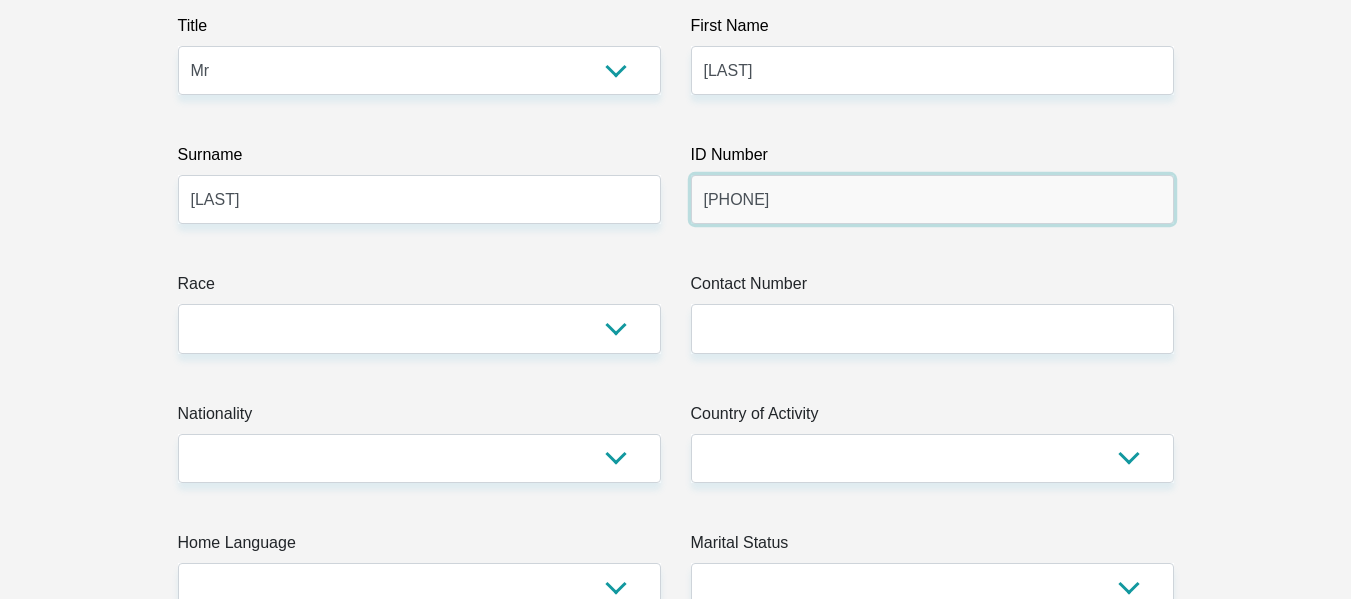 type on "[PHONE]" 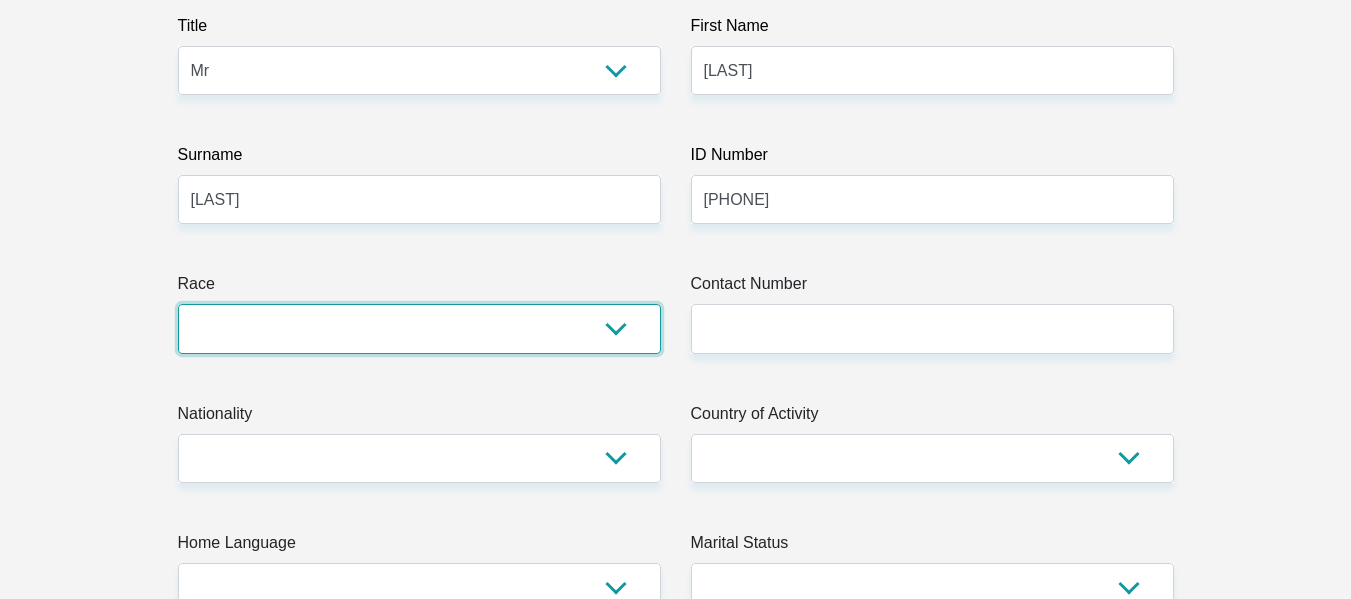 click on "Black
Coloured
Indian
White
Other" at bounding box center [419, 328] 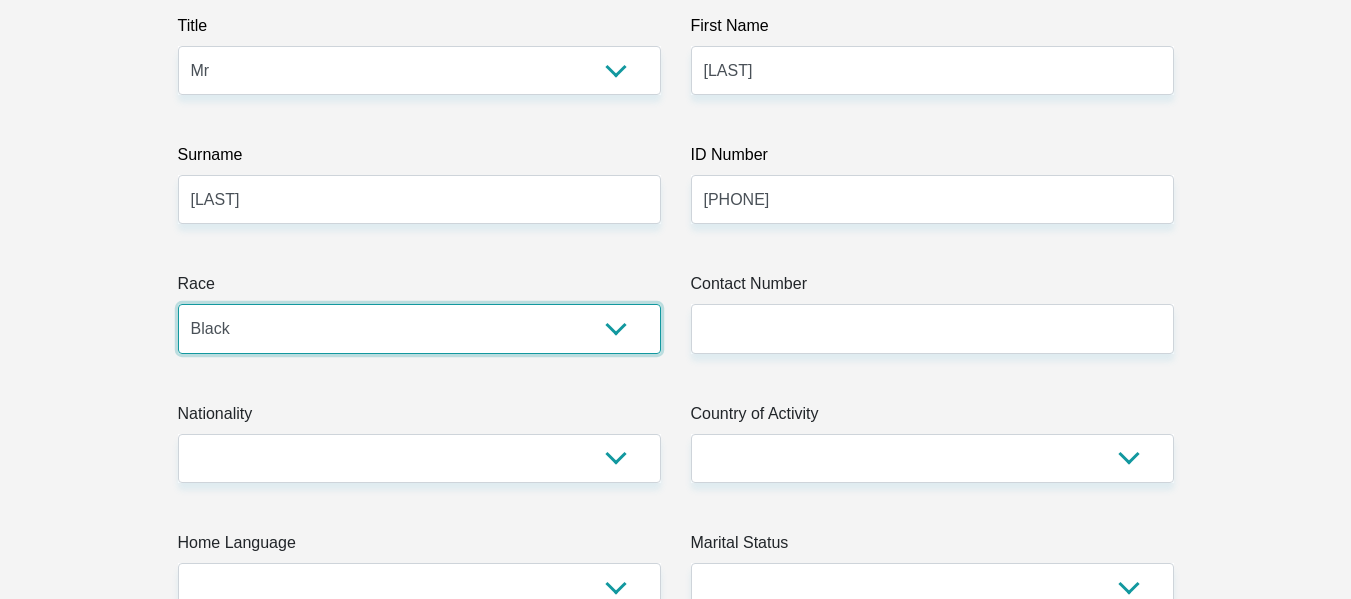 click on "Black
Coloured
Indian
White
Other" at bounding box center (419, 328) 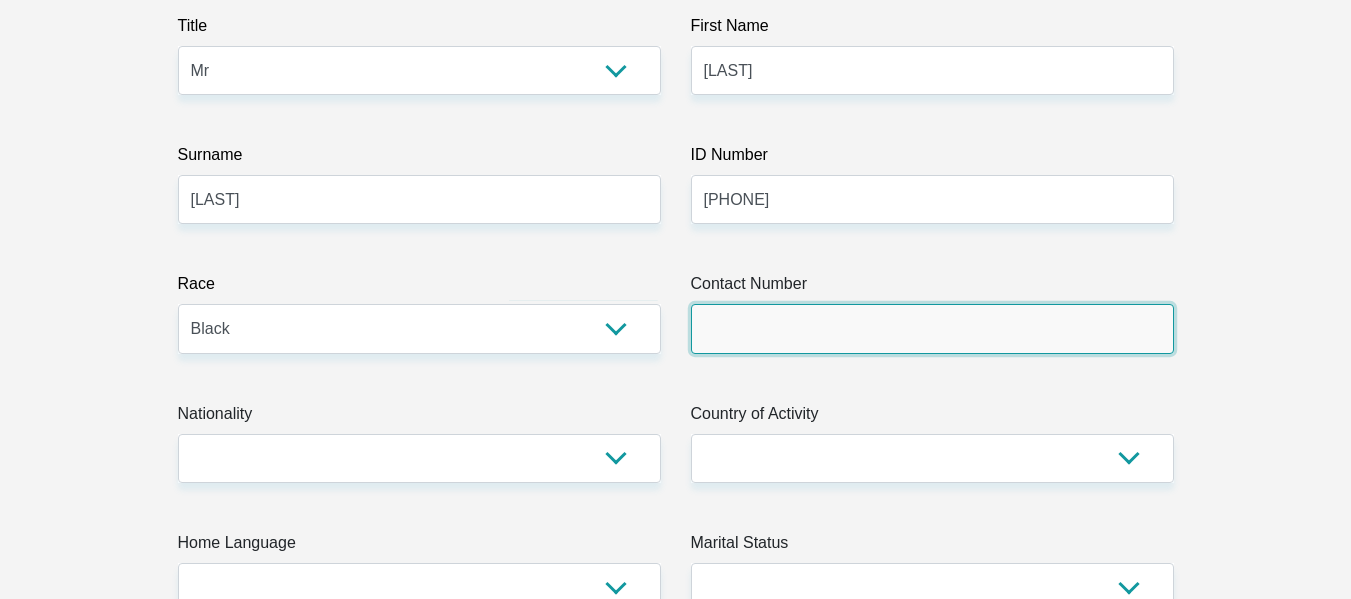 click on "Contact Number" at bounding box center (932, 328) 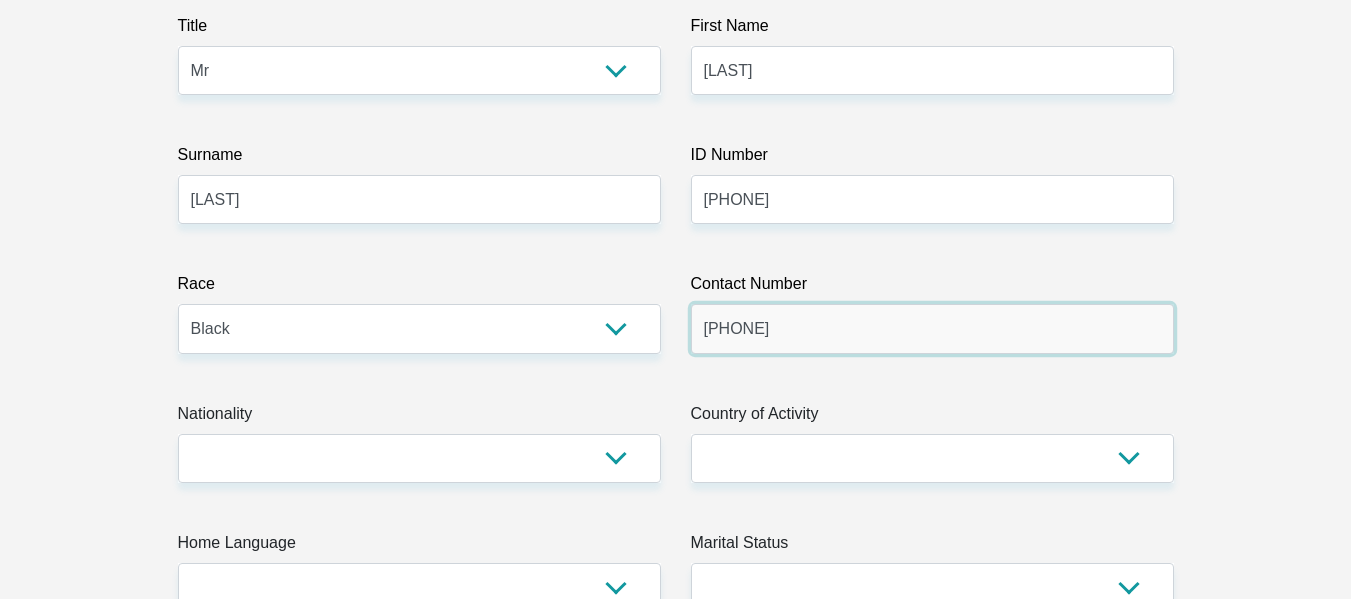 type on "[PHONE]" 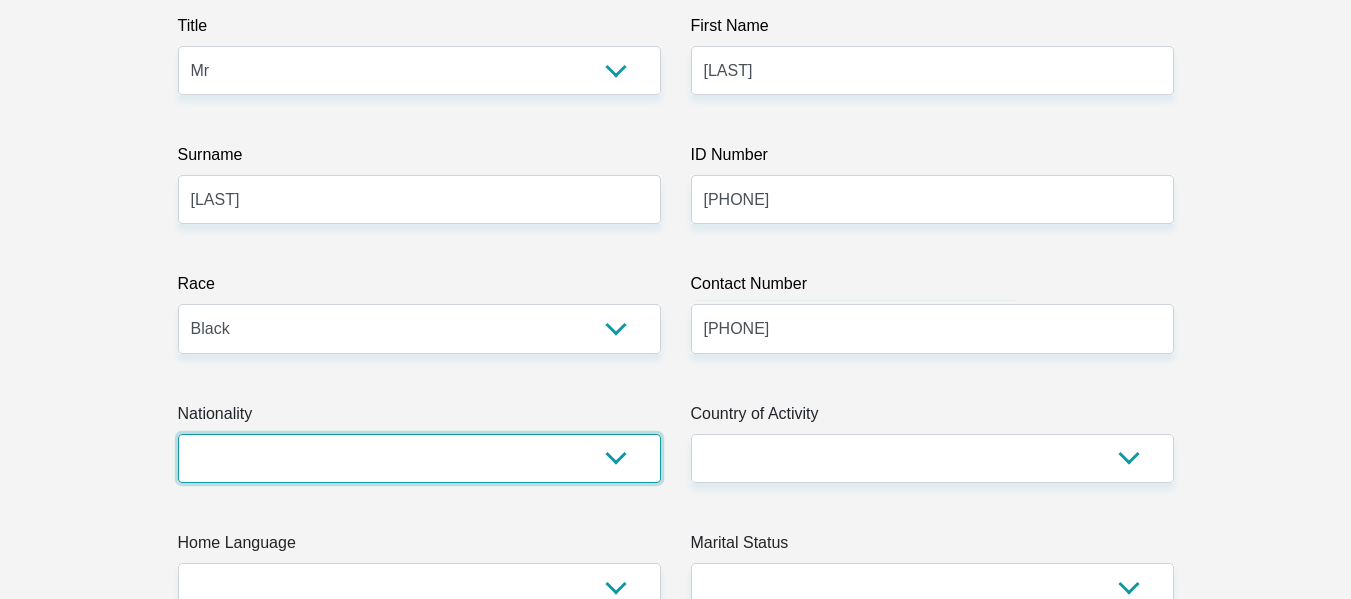 click on "South Africa
Afghanistan
Aland Islands
Albania
Algeria
America Samoa
American Virgin Islands
Andorra
Angola
Anguilla
Antarctica
Antigua and Barbuda
Argentina
Armenia
Aruba
Ascension Island
Australia
Austria
Azerbaijan
Bahamas
Bahrain
Bangladesh
Barbados
Chad" at bounding box center [419, 458] 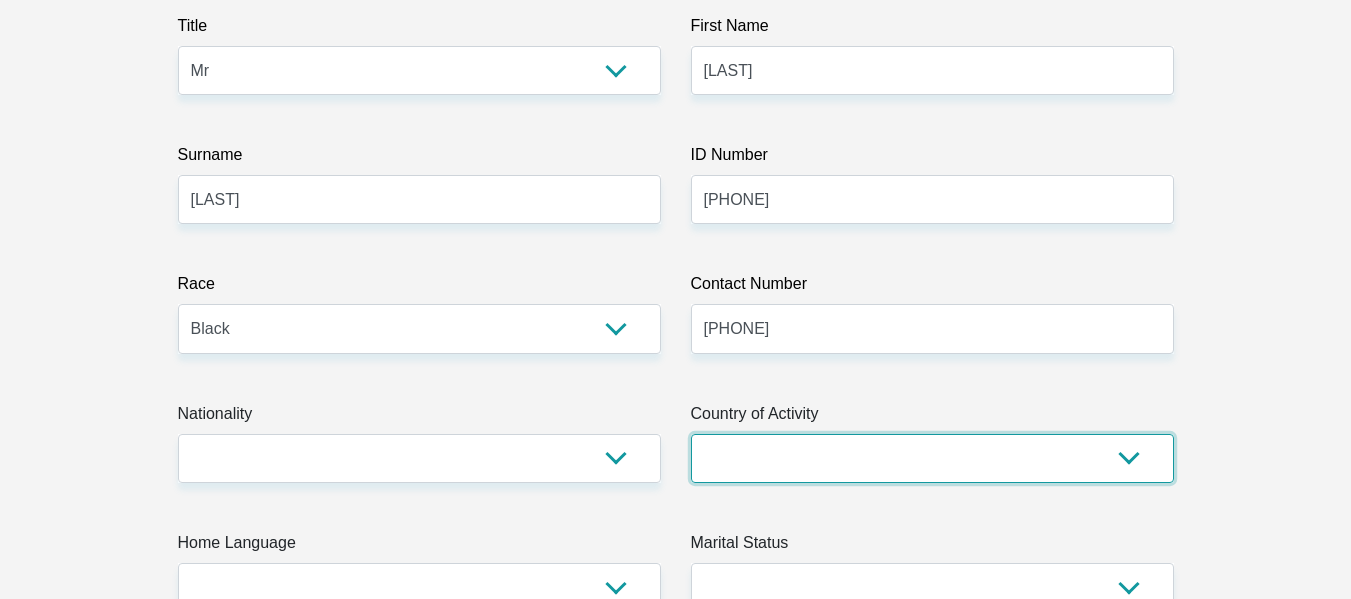 click on "South Africa
Afghanistan
Aland Islands
Albania
Algeria
America Samoa
American Virgin Islands
Andorra
Angola
Anguilla
Antarctica
Antigua and Barbuda
Argentina
Armenia
Aruba
Ascension Island
Australia
Austria
Azerbaijan
Chad" at bounding box center (932, 458) 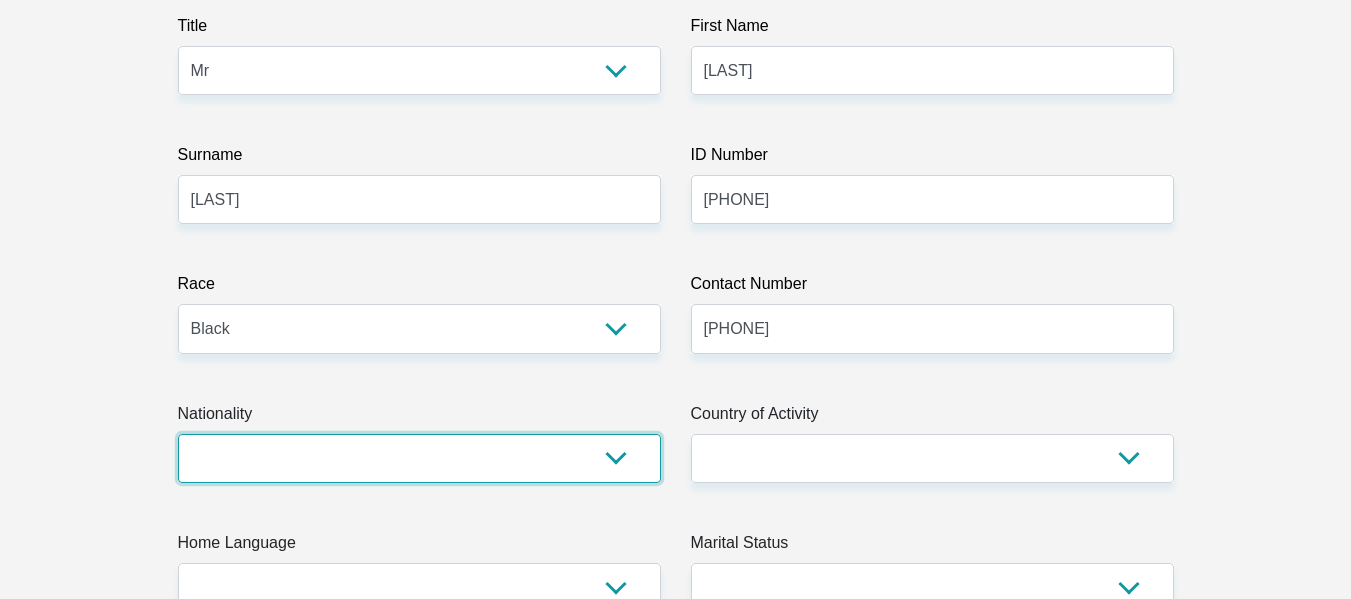 click on "South Africa
Afghanistan
Aland Islands
Albania
Algeria
America Samoa
American Virgin Islands
Andorra
Angola
Anguilla
Antarctica
Antigua and Barbuda
Argentina
Armenia
Aruba
Ascension Island
Australia
Austria
Azerbaijan
Bahamas
Bahrain
Bangladesh
Barbados
Chad" at bounding box center [419, 458] 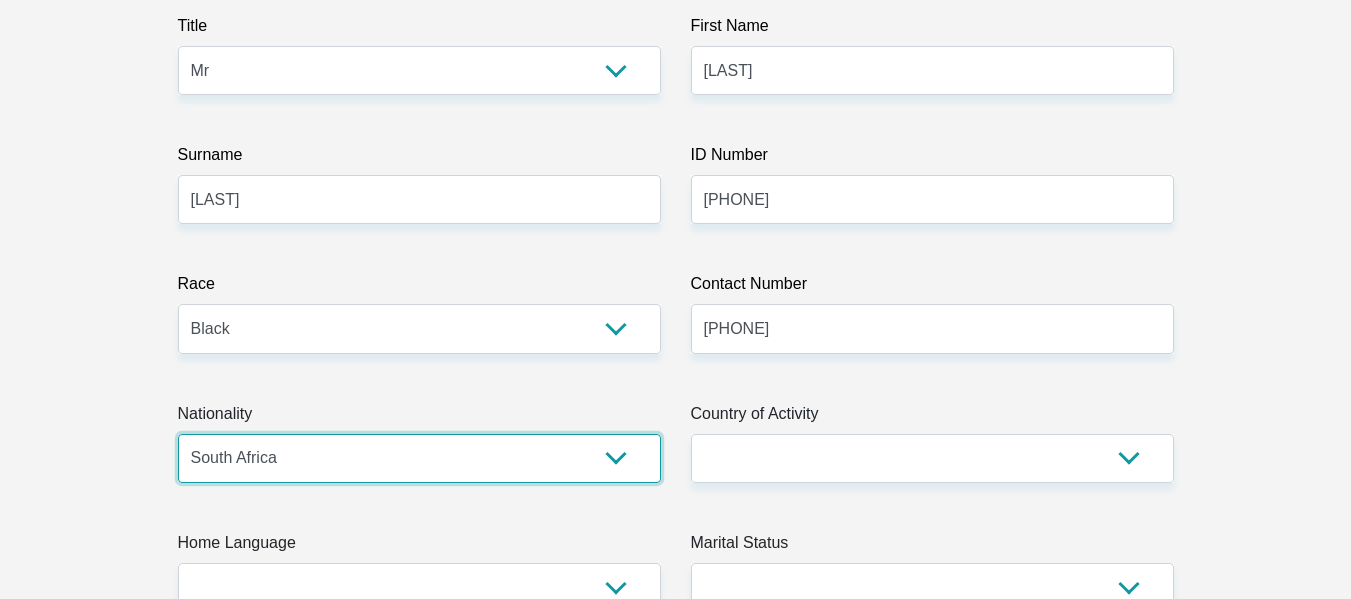 click on "South Africa
Afghanistan
Aland Islands
Albania
Algeria
America Samoa
American Virgin Islands
Andorra
Angola
Anguilla
Antarctica
Antigua and Barbuda
Argentina
Armenia
Aruba
Ascension Island
Australia
Austria
Azerbaijan
Bahamas
Bahrain
Bangladesh
Barbados
Chad" at bounding box center [419, 458] 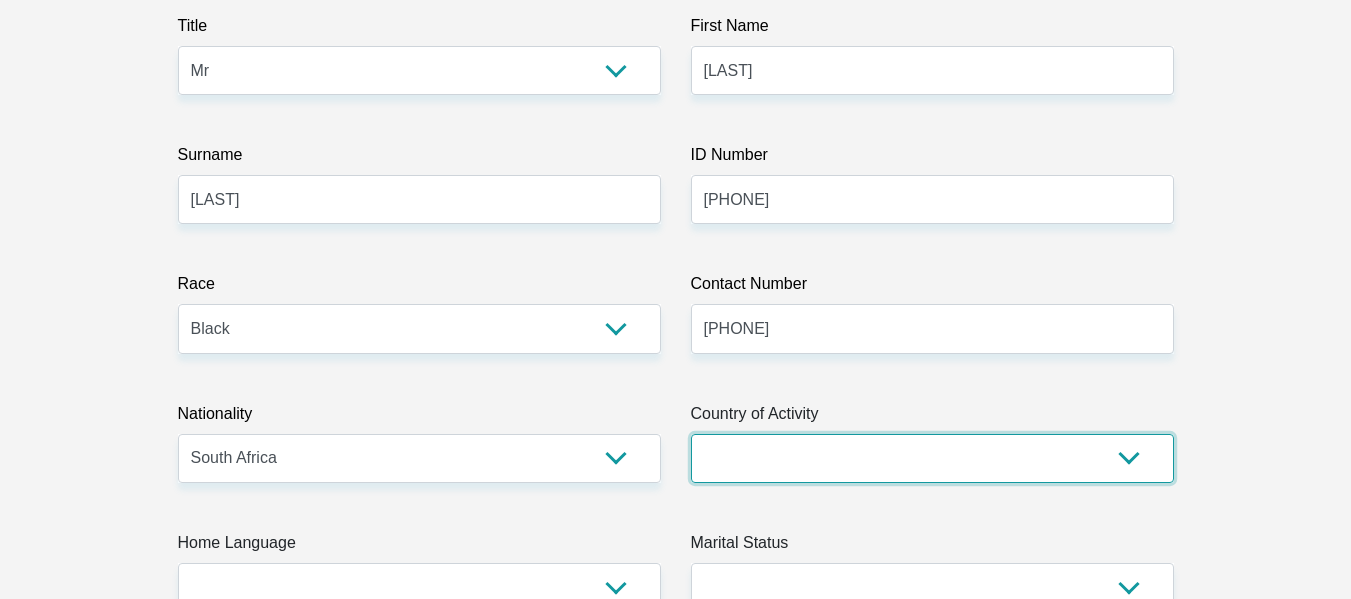 click on "South Africa
Afghanistan
Aland Islands
Albania
Algeria
America Samoa
American Virgin Islands
Andorra
Angola
Anguilla
Antarctica
Antigua and Barbuda
Argentina
Armenia
Aruba
Ascension Island
Australia
Austria
Azerbaijan
Chad" at bounding box center [932, 458] 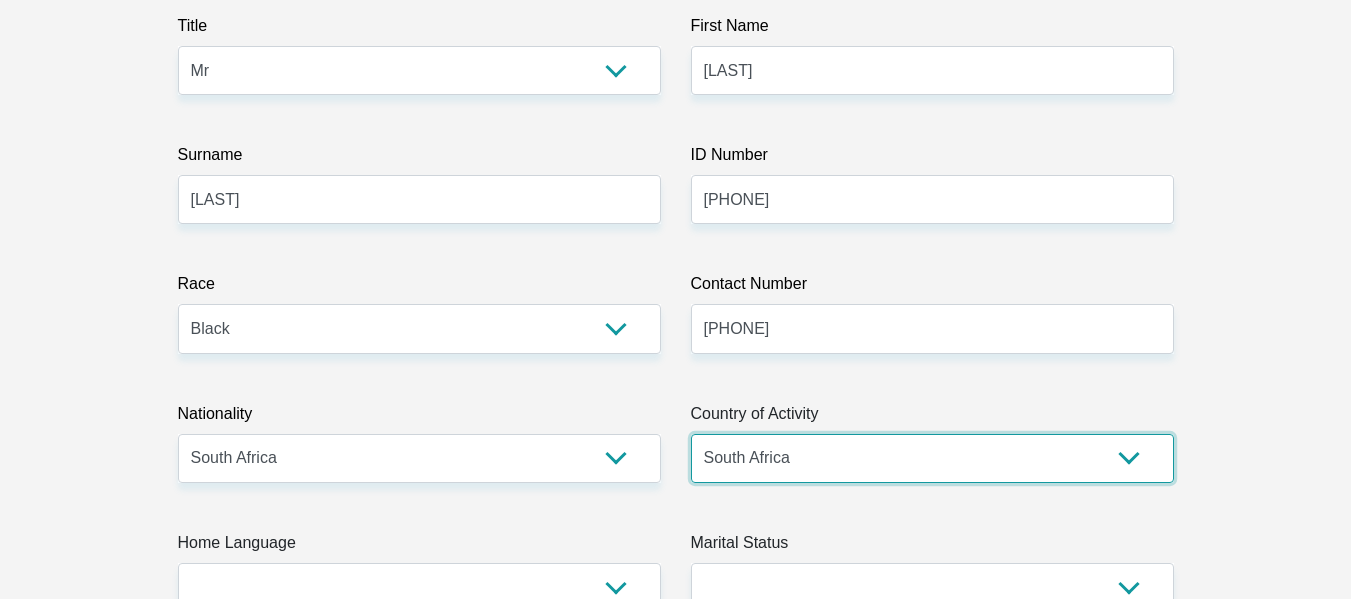 click on "South Africa
Afghanistan
Aland Islands
Albania
Algeria
America Samoa
American Virgin Islands
Andorra
Angola
Anguilla
Antarctica
Antigua and Barbuda
Argentina
Armenia
Aruba
Ascension Island
Australia
Austria
Azerbaijan
Chad" at bounding box center (932, 458) 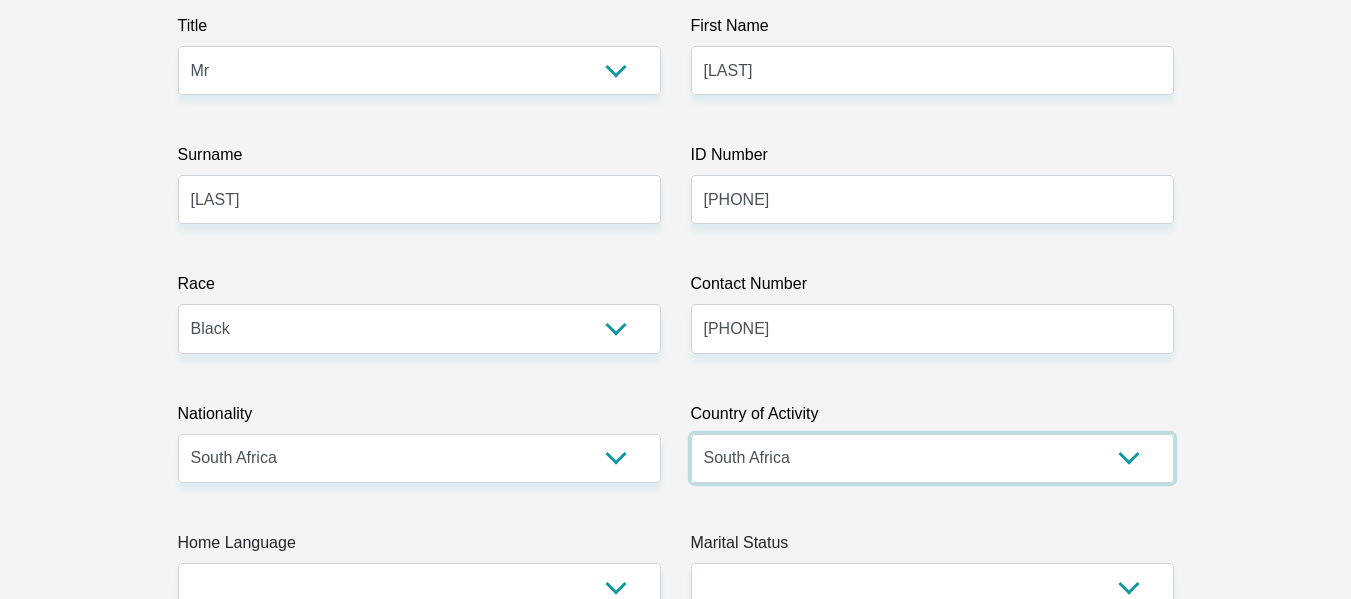 scroll, scrollTop: 600, scrollLeft: 0, axis: vertical 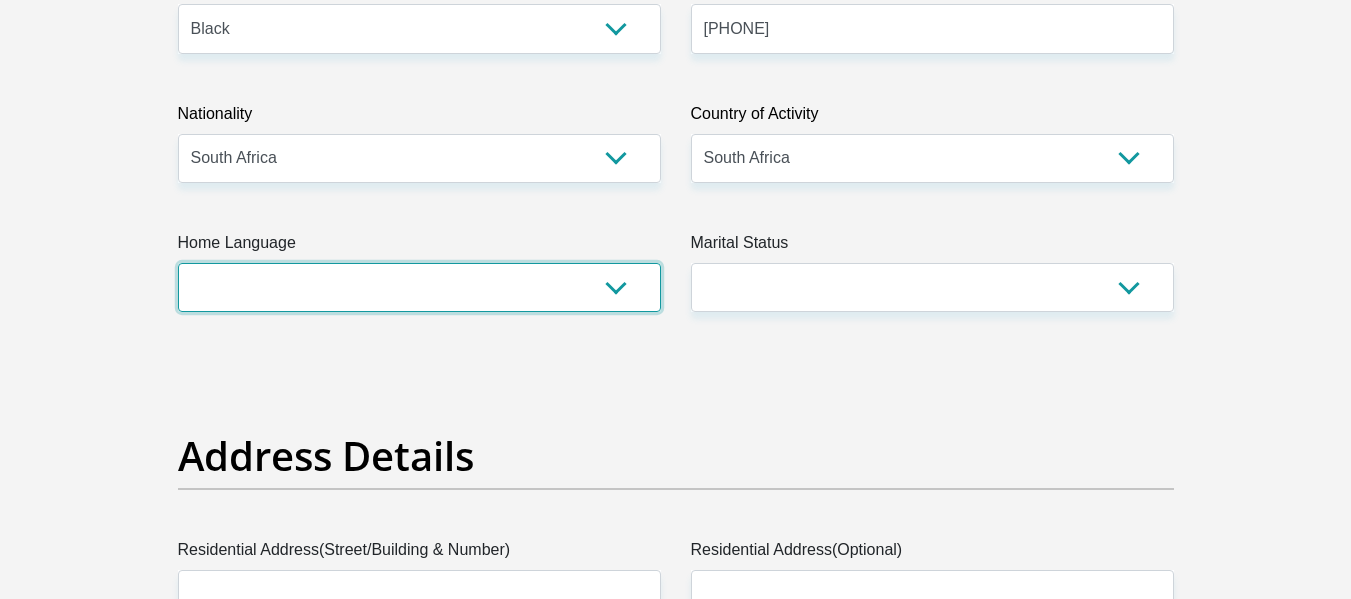 click on "Afrikaans
English
Sepedi
South Ndebele
Southern Sotho
Swati
Tsonga
Tswana
Venda
Xhosa
Zulu
Other" at bounding box center (419, 287) 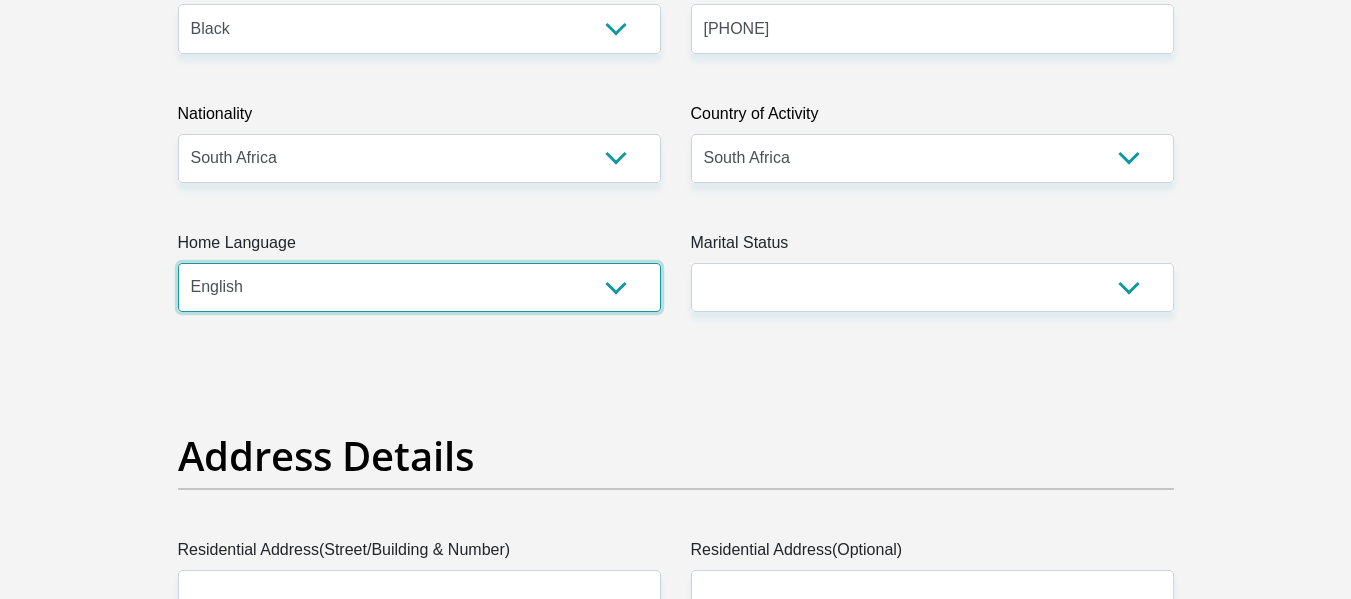 click on "Afrikaans
English
Sepedi
South Ndebele
Southern Sotho
Swati
Tsonga
Tswana
Venda
Xhosa
Zulu
Other" at bounding box center (419, 287) 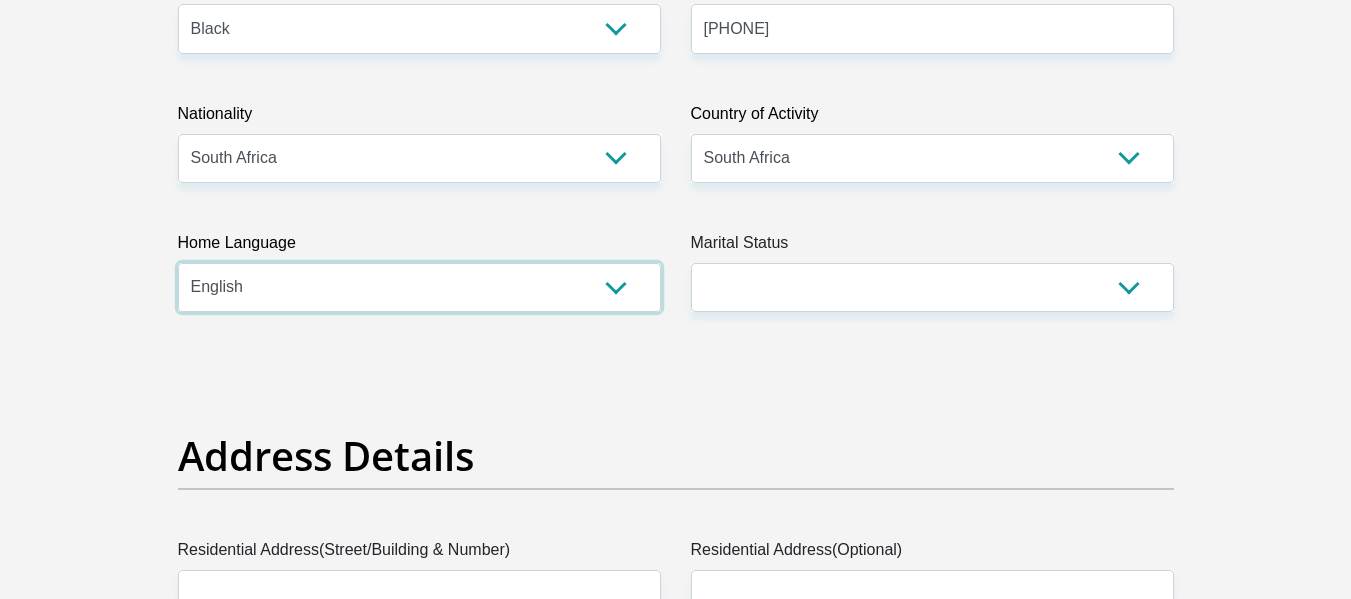 click on "Afrikaans
English
Sepedi
South Ndebele
Southern Sotho
Swati
Tsonga
Tswana
Venda
Xhosa
Zulu
Other" at bounding box center (419, 287) 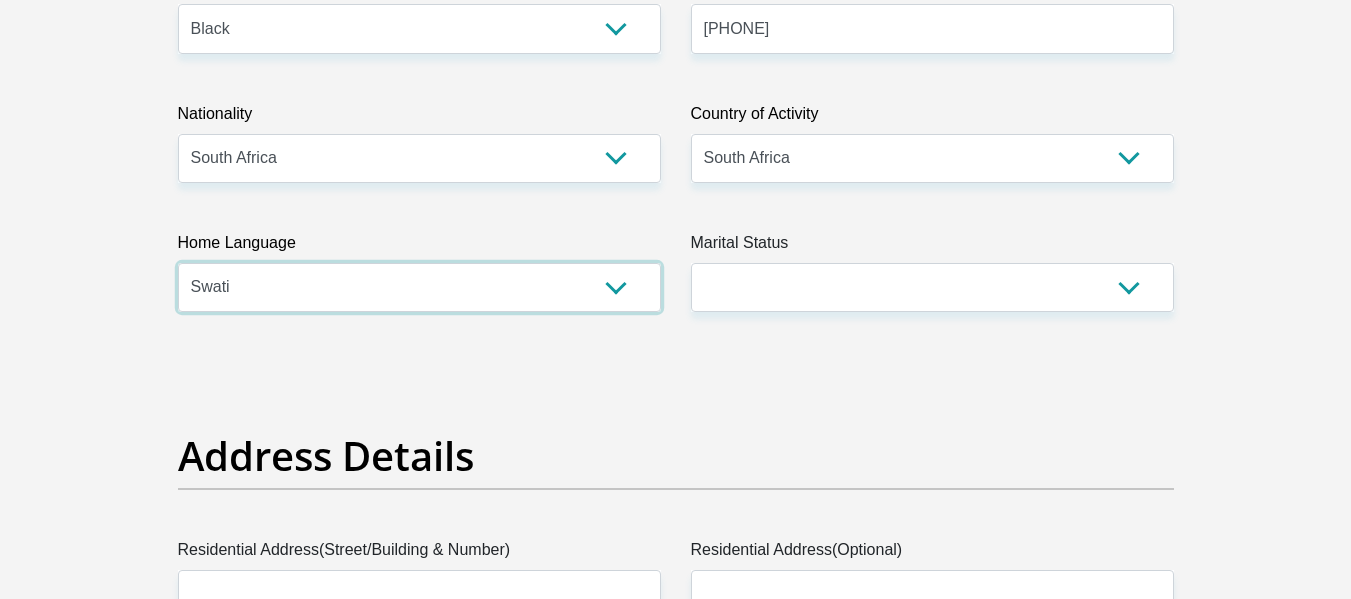 click on "Afrikaans
English
Sepedi
South Ndebele
Southern Sotho
Swati
Tsonga
Tswana
Venda
Xhosa
Zulu
Other" at bounding box center (419, 287) 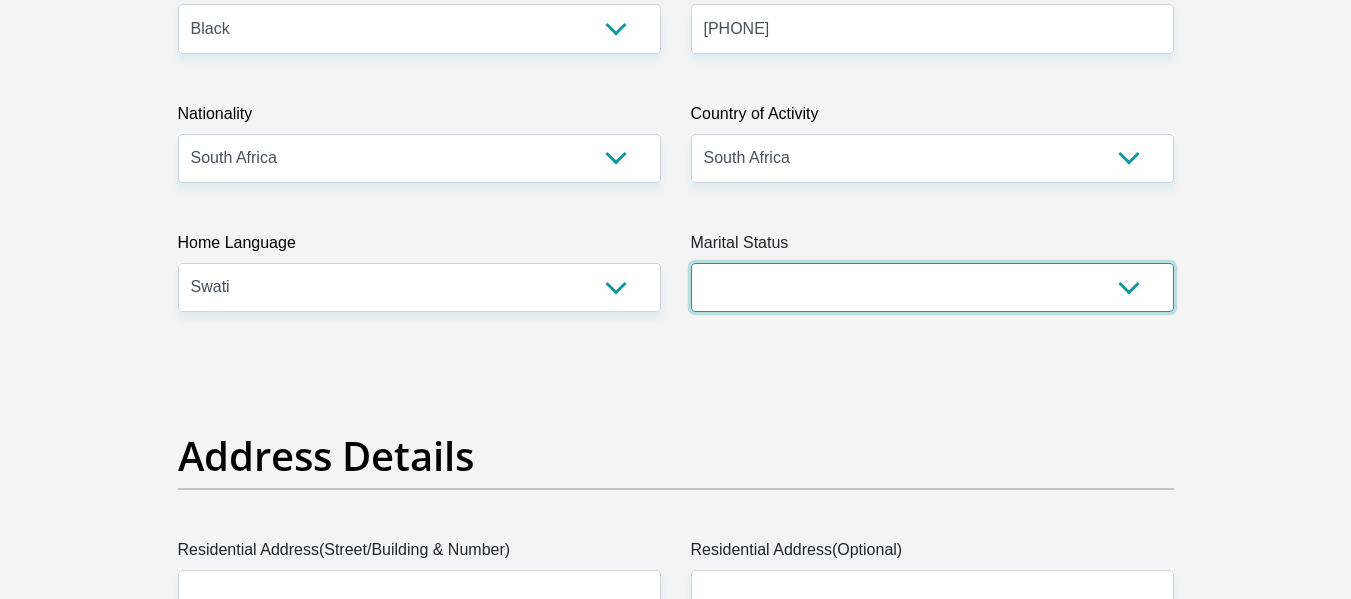 click on "Married ANC
Single
Divorced
Widowed
Married COP or Customary Law" at bounding box center (932, 287) 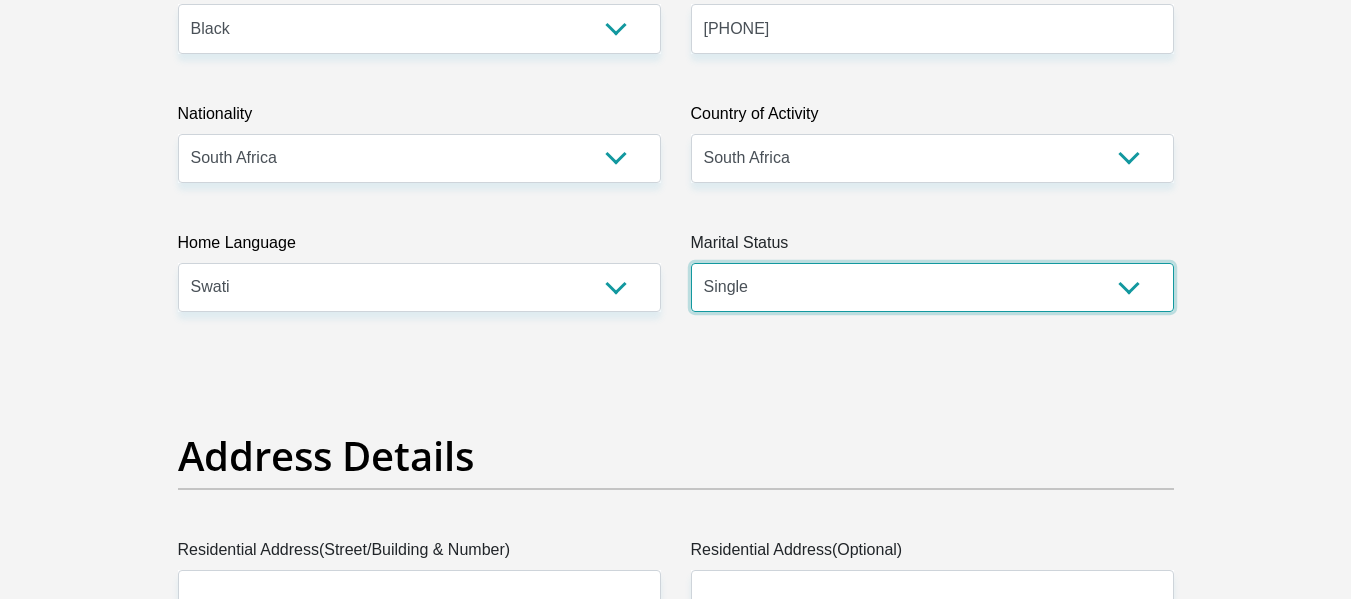 click on "Married ANC
Single
Divorced
Widowed
Married COP or Customary Law" at bounding box center (932, 287) 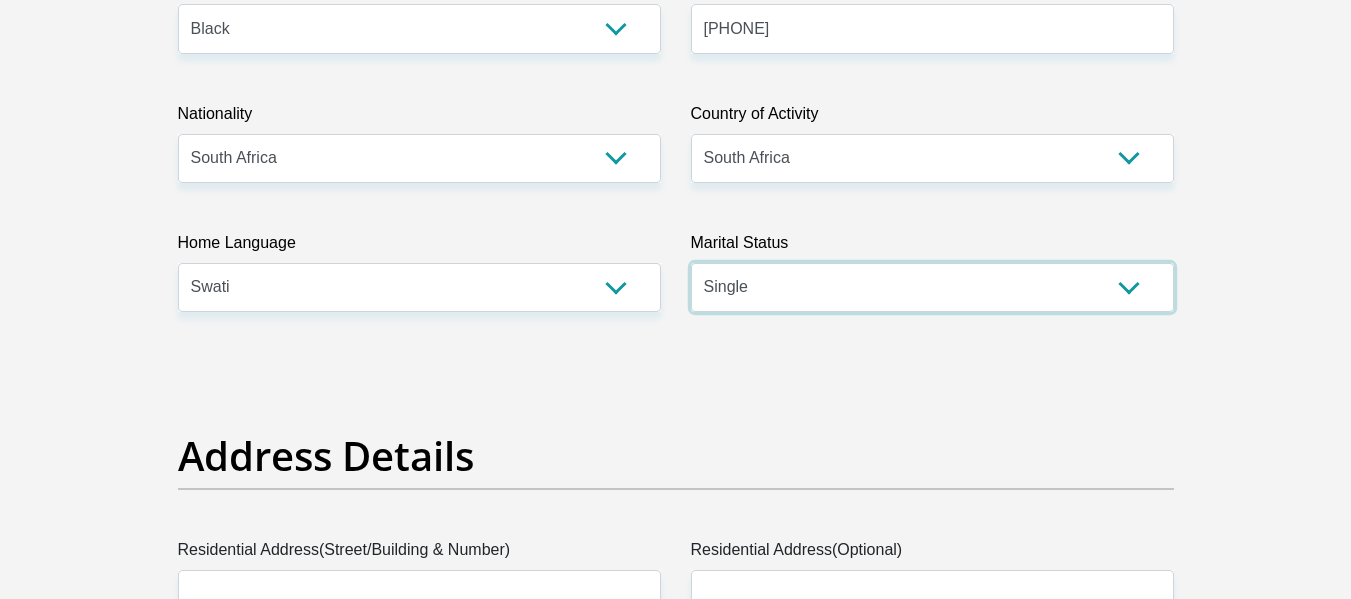 click on "Married ANC
Single
Divorced
Widowed
Married COP or Customary Law" at bounding box center [932, 287] 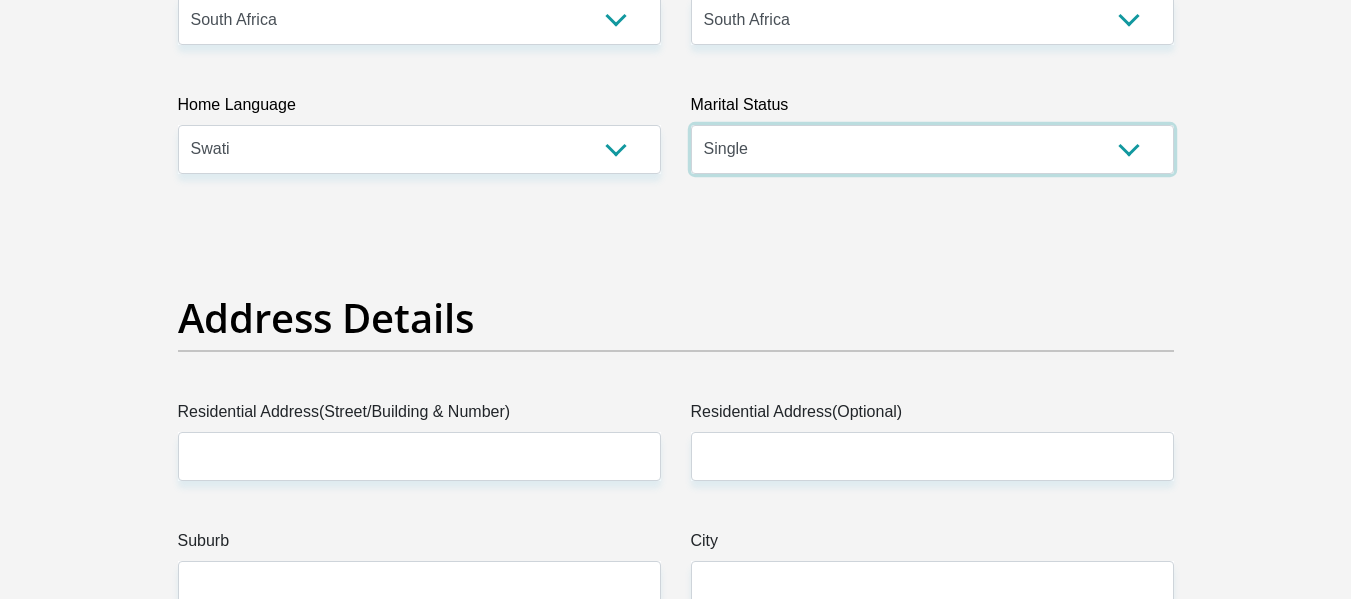 scroll, scrollTop: 900, scrollLeft: 0, axis: vertical 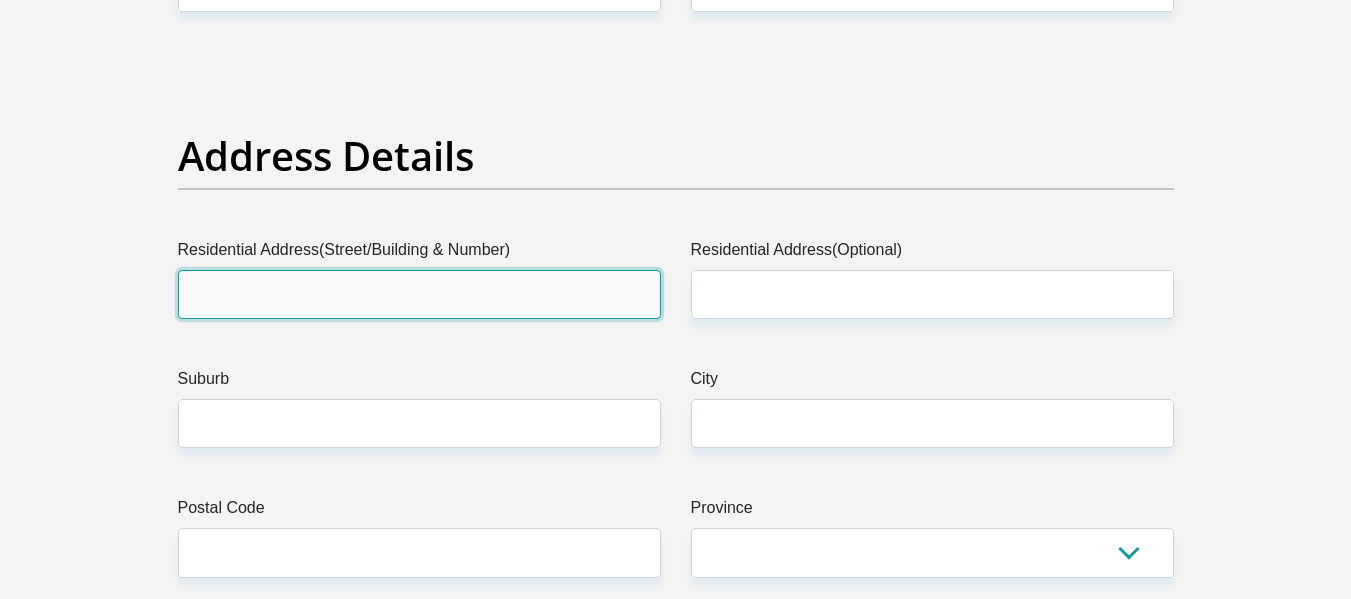 click on "Residential Address(Street/Building & Number)" at bounding box center (419, 294) 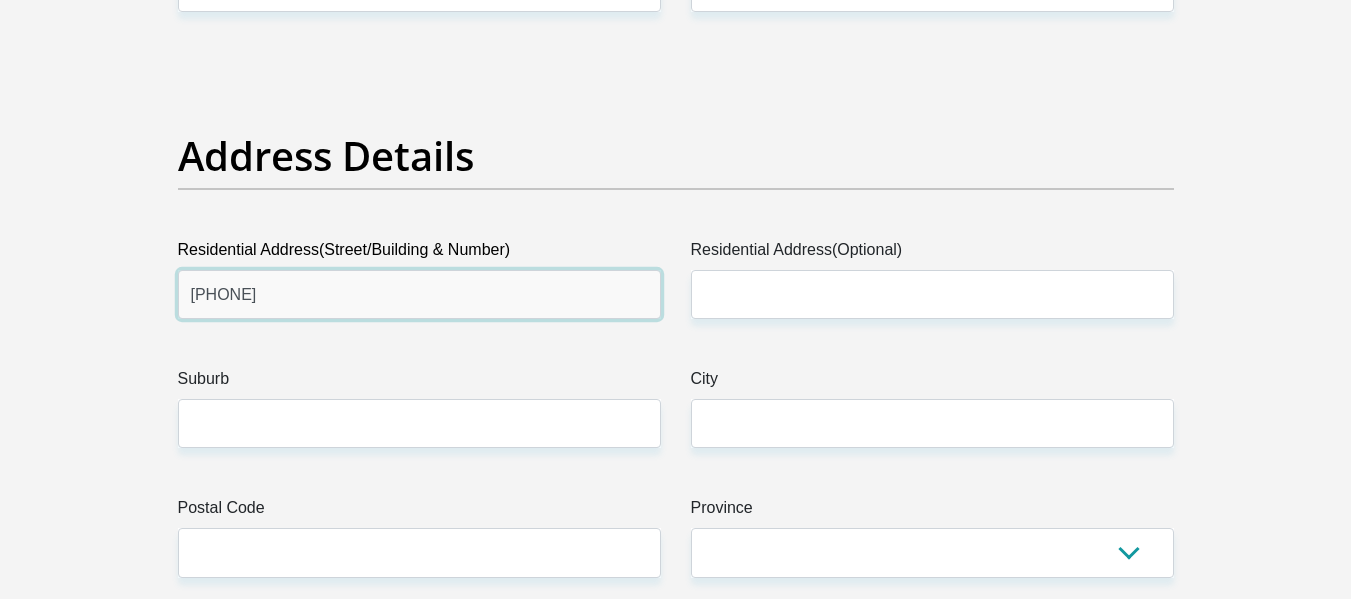 type on "[PHONE]" 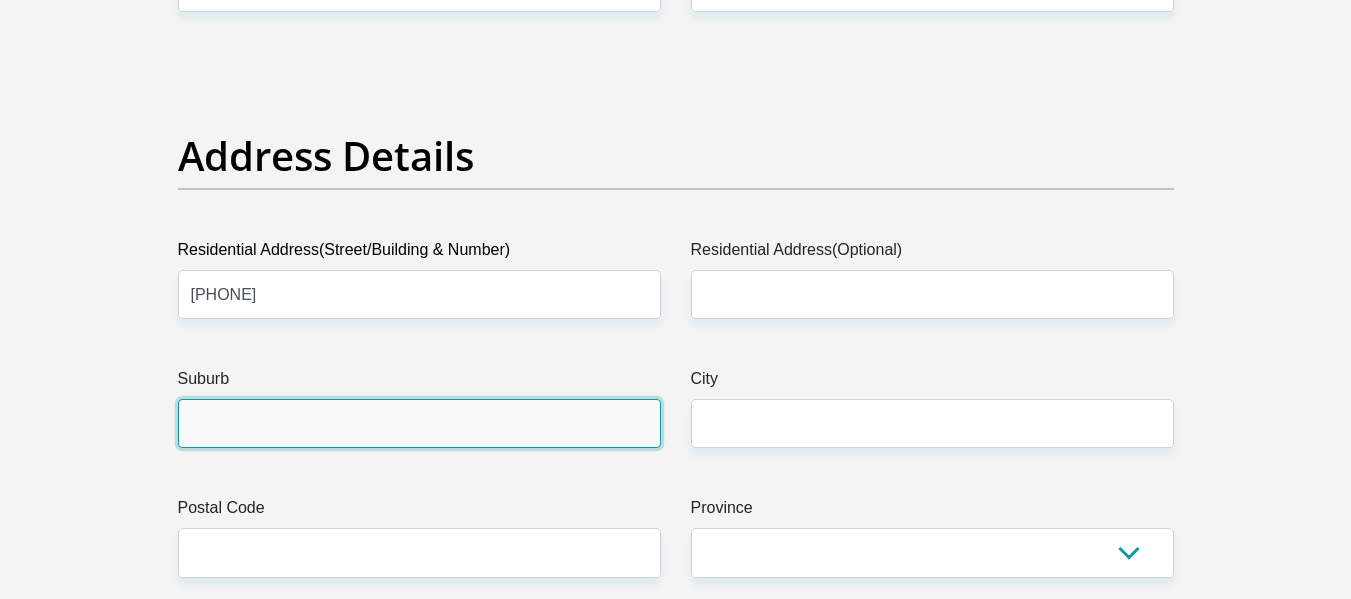 click on "Suburb" at bounding box center (419, 423) 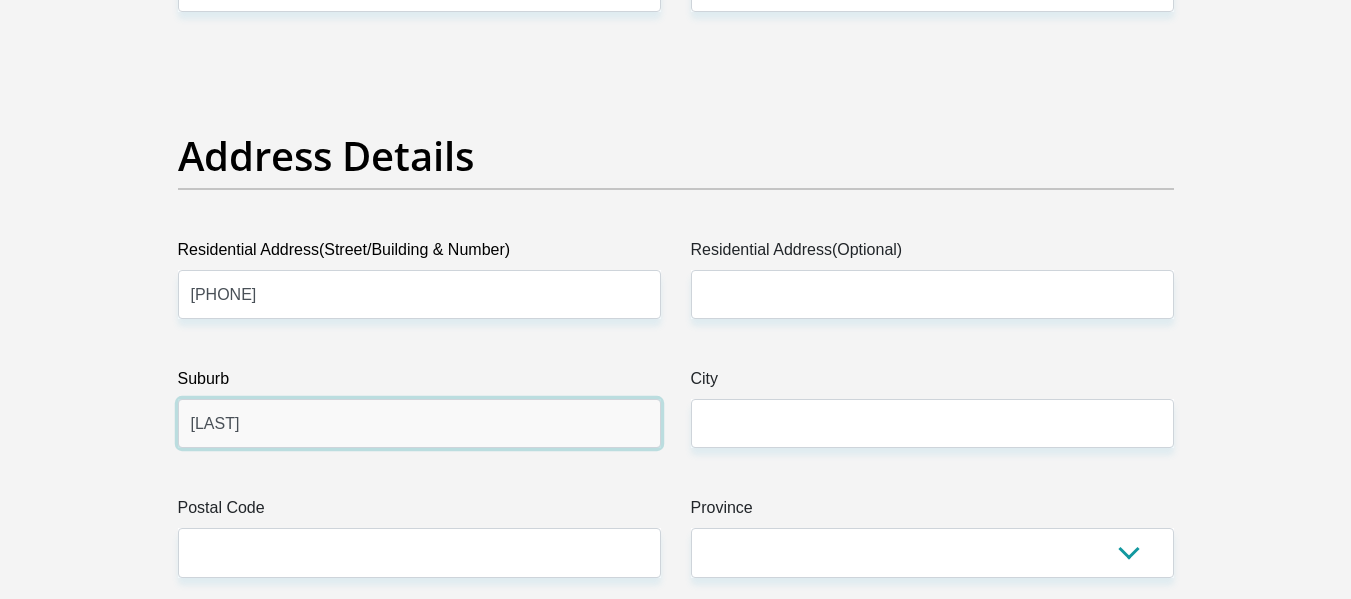 type on "[LAST]" 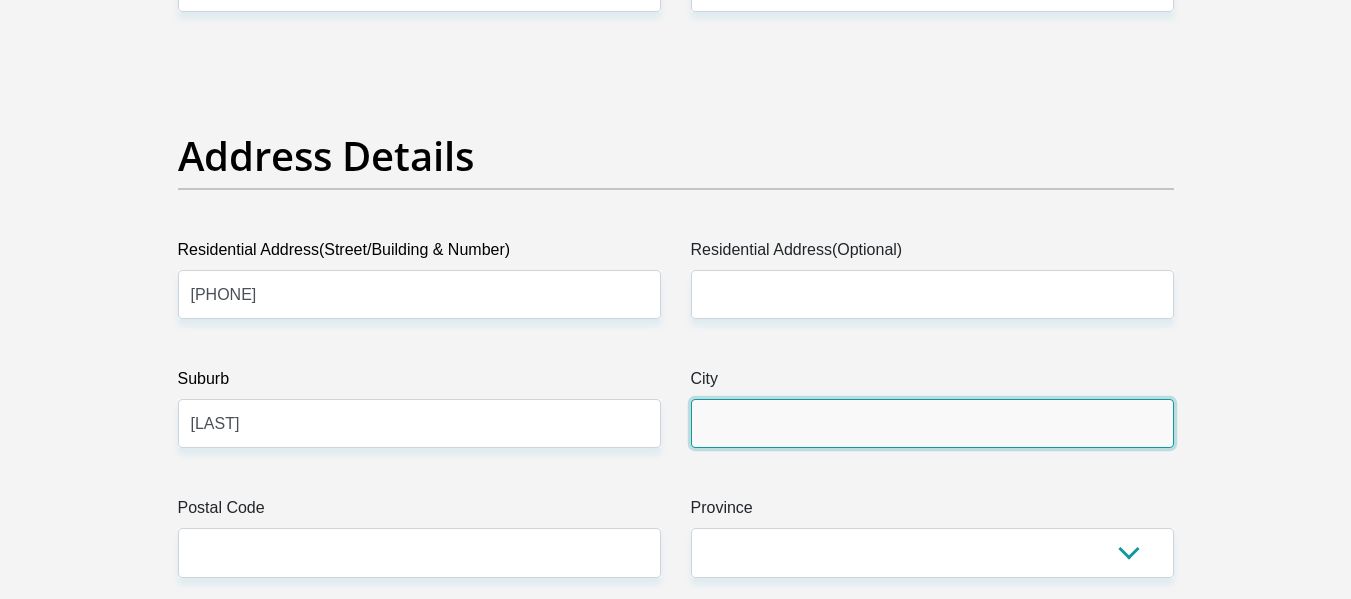 click on "City" at bounding box center [932, 423] 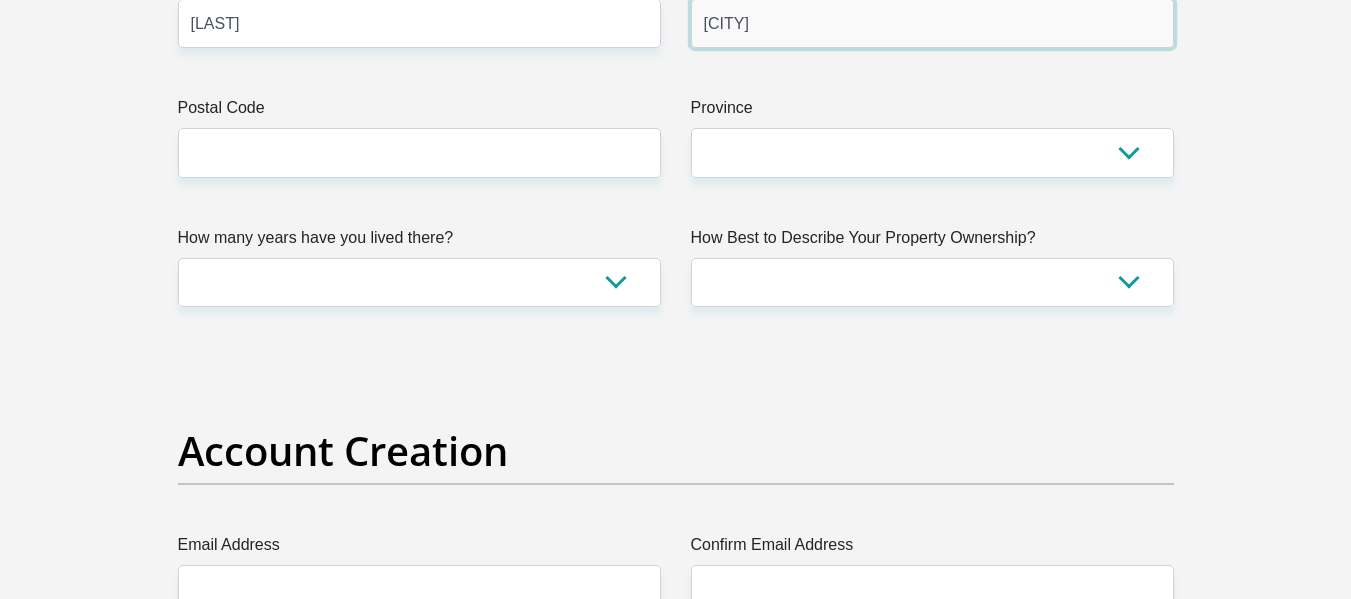 scroll, scrollTop: 1200, scrollLeft: 0, axis: vertical 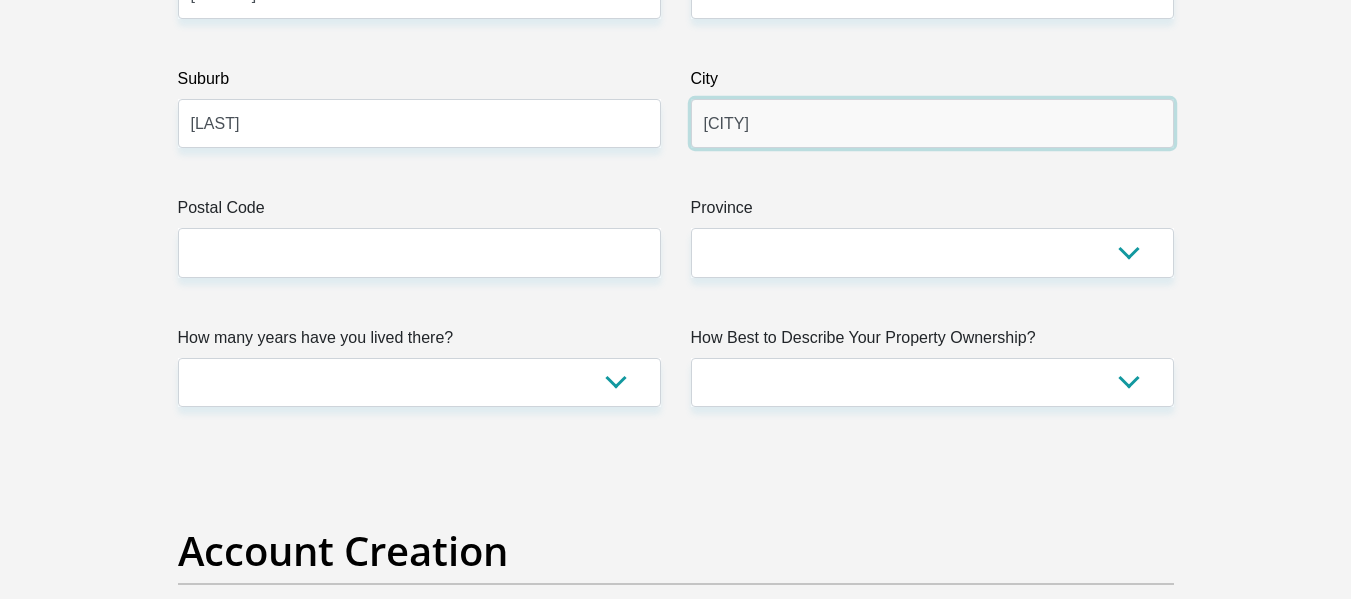 type on "[CITY]" 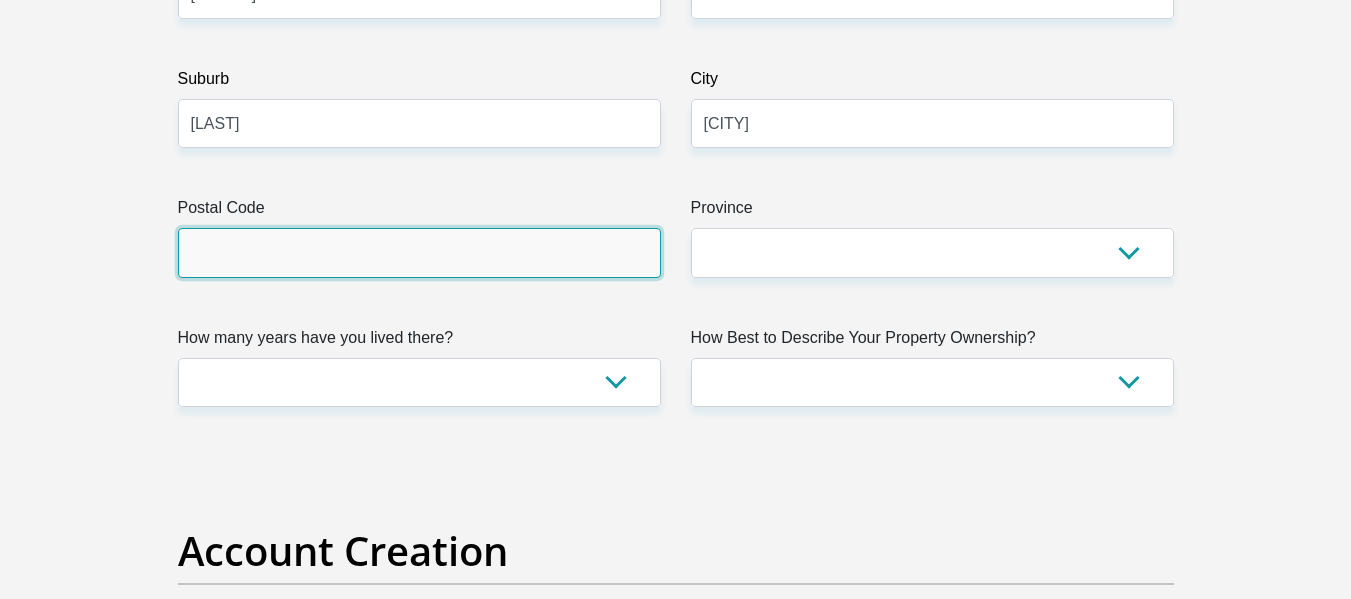 click on "Postal Code" at bounding box center (419, 252) 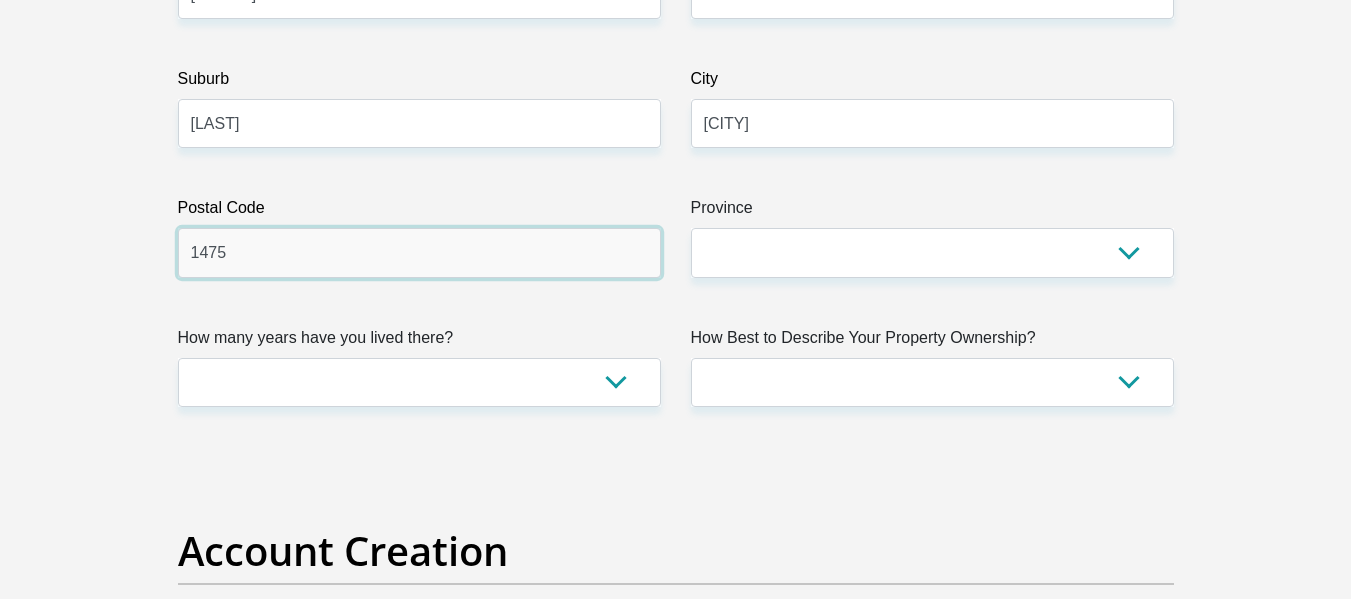 type on "1475" 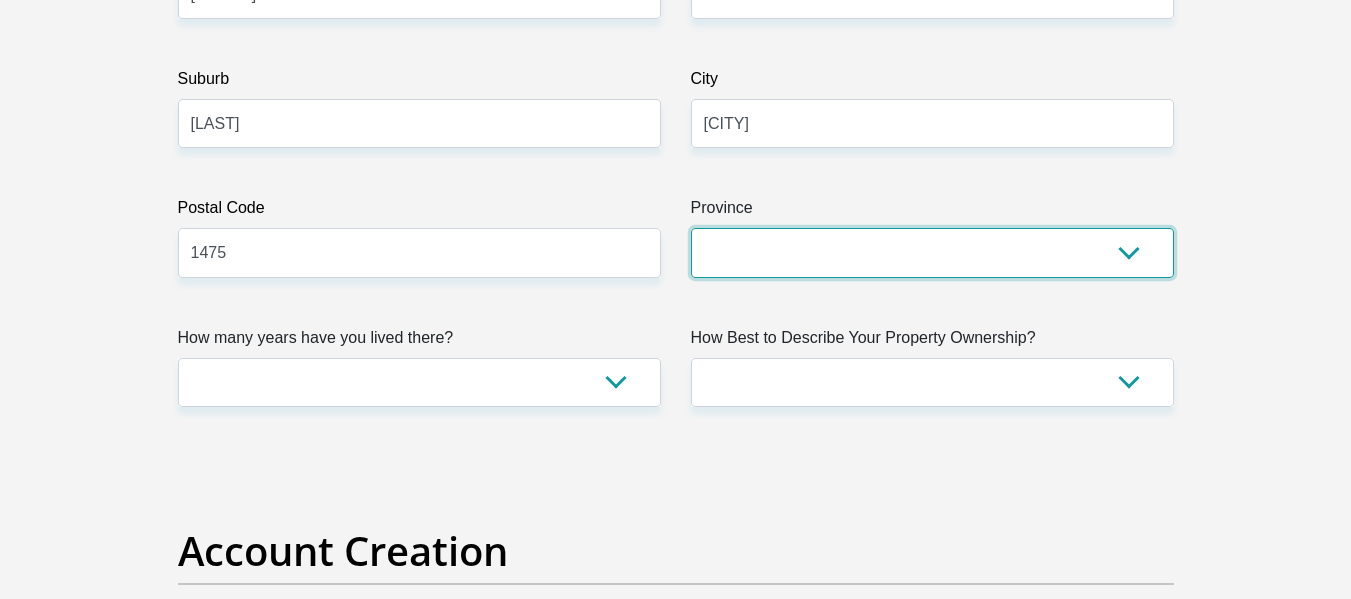 click on "Eastern Cape
Free State
Gauteng
KwaZulu-Natal
Limpopo
Mpumalanga
Northern Cape
North West
Western Cape" at bounding box center (932, 252) 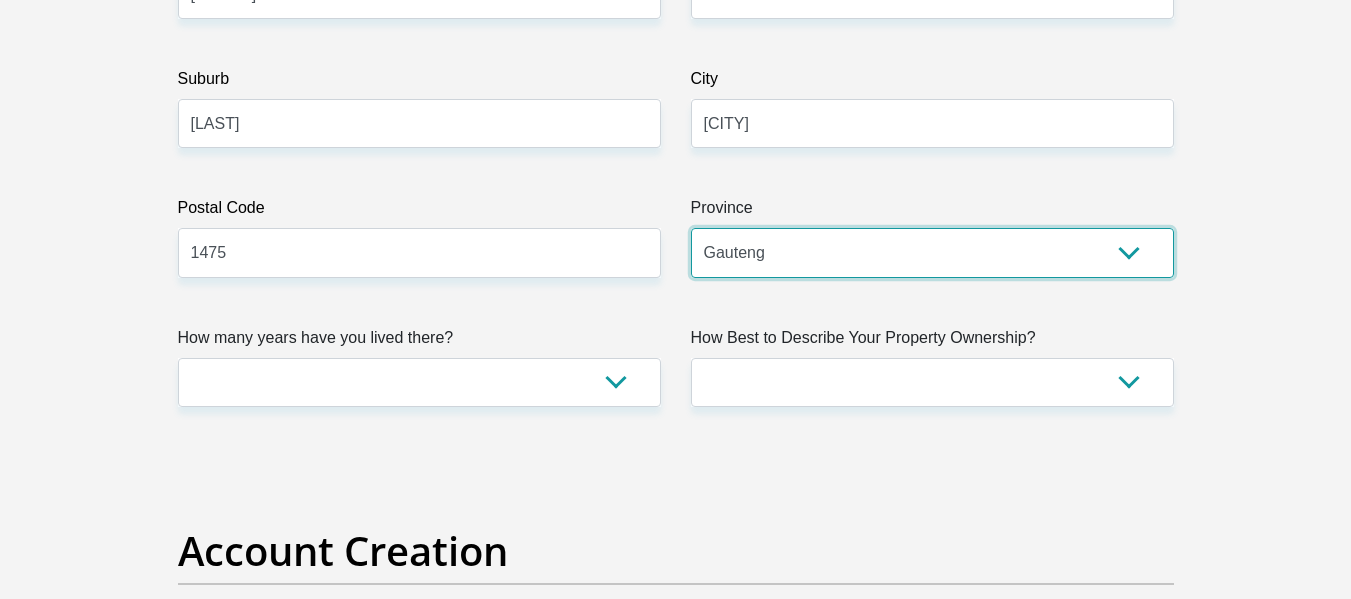 click on "Eastern Cape
Free State
Gauteng
KwaZulu-Natal
Limpopo
Mpumalanga
Northern Cape
North West
Western Cape" at bounding box center (932, 252) 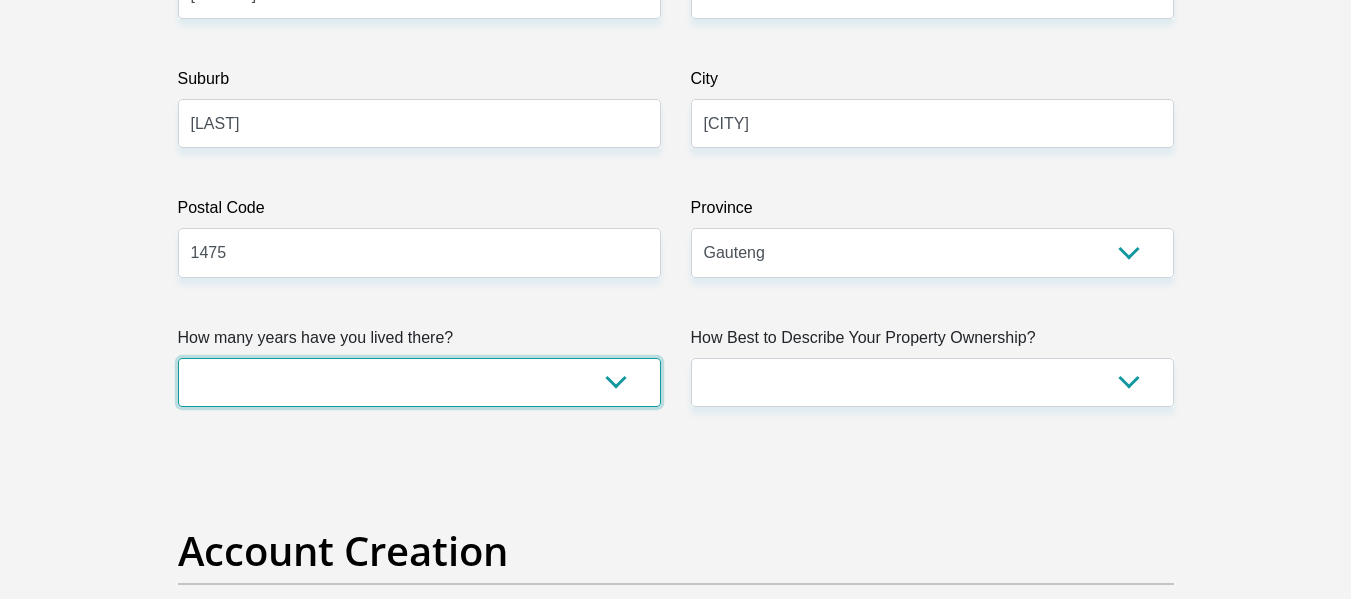 click on "less than 1 year
1-3 years
3-5 years
5+ years" at bounding box center (419, 382) 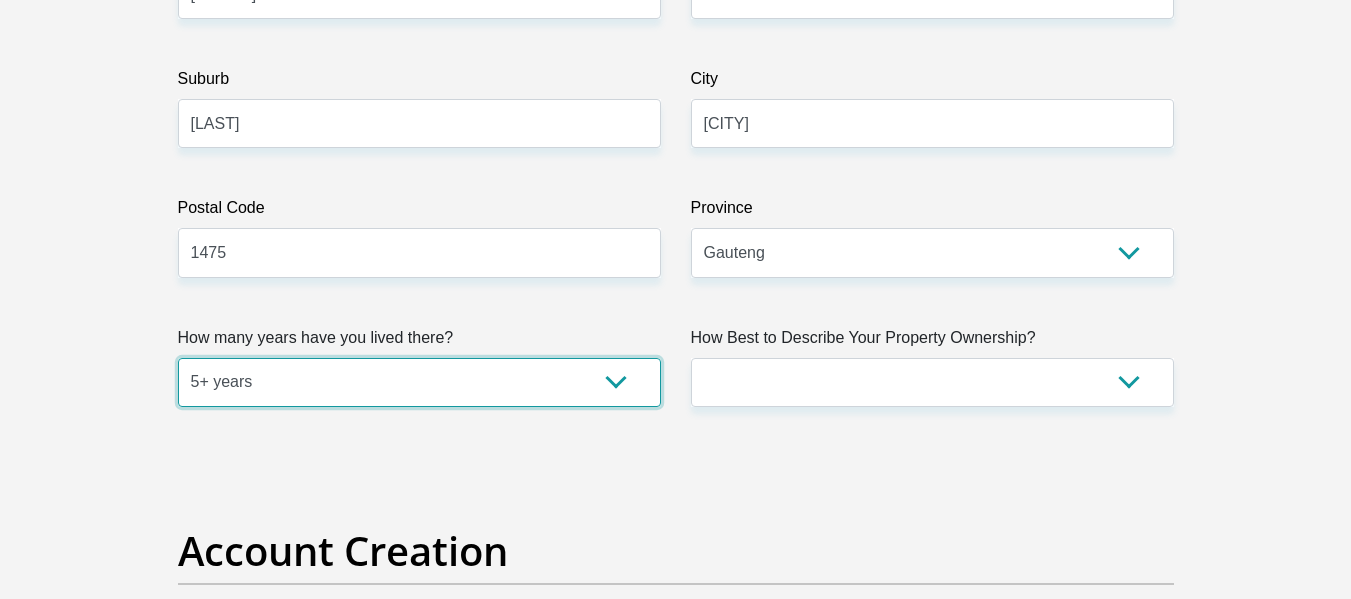 click on "less than 1 year
1-3 years
3-5 years
5+ years" at bounding box center [419, 382] 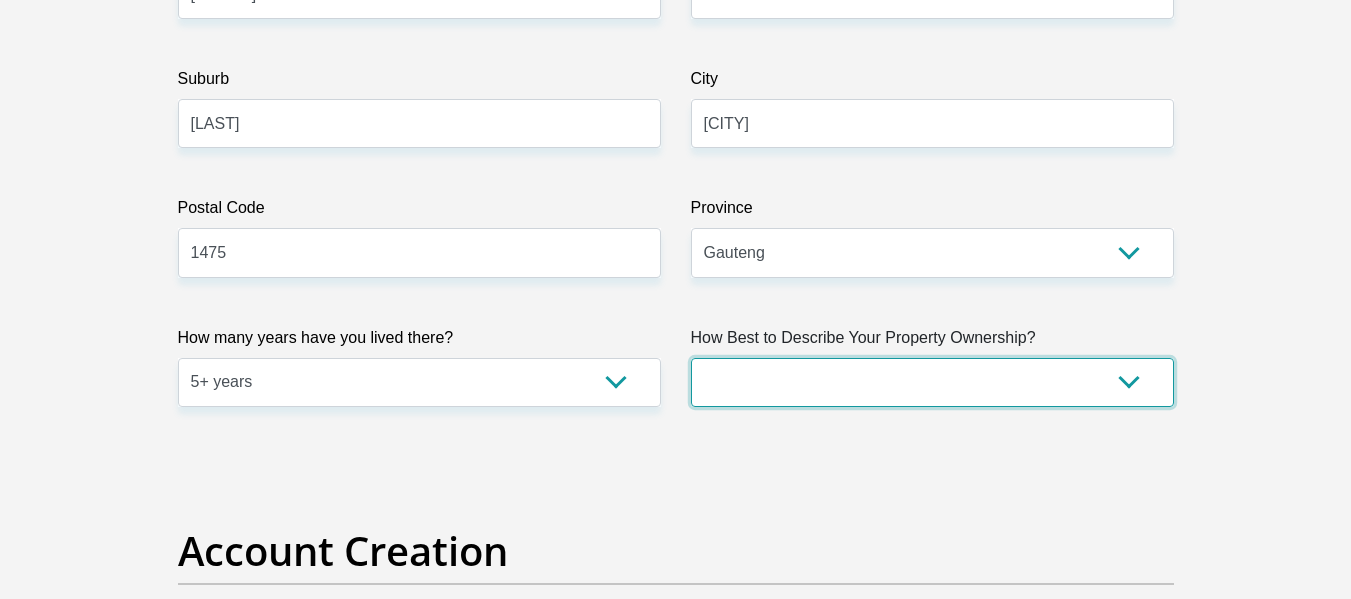 click on "Owned
Rented
Family Owned
Company Dwelling" at bounding box center (932, 382) 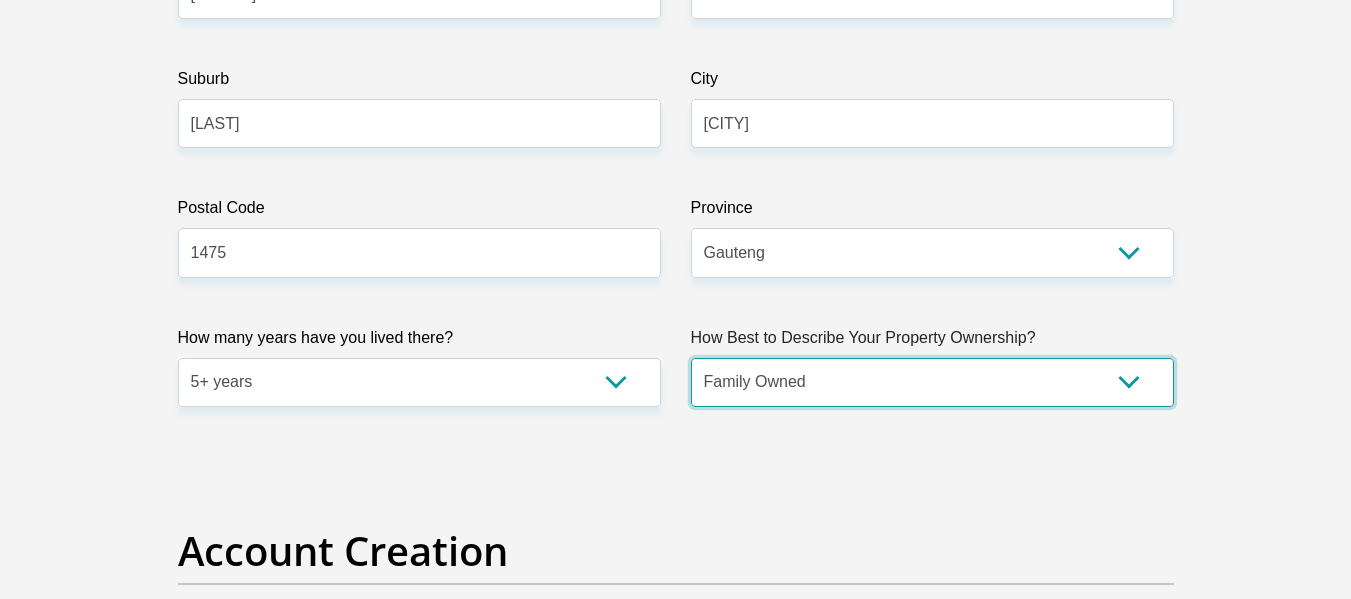 click on "Owned
Rented
Family Owned
Company Dwelling" at bounding box center (932, 382) 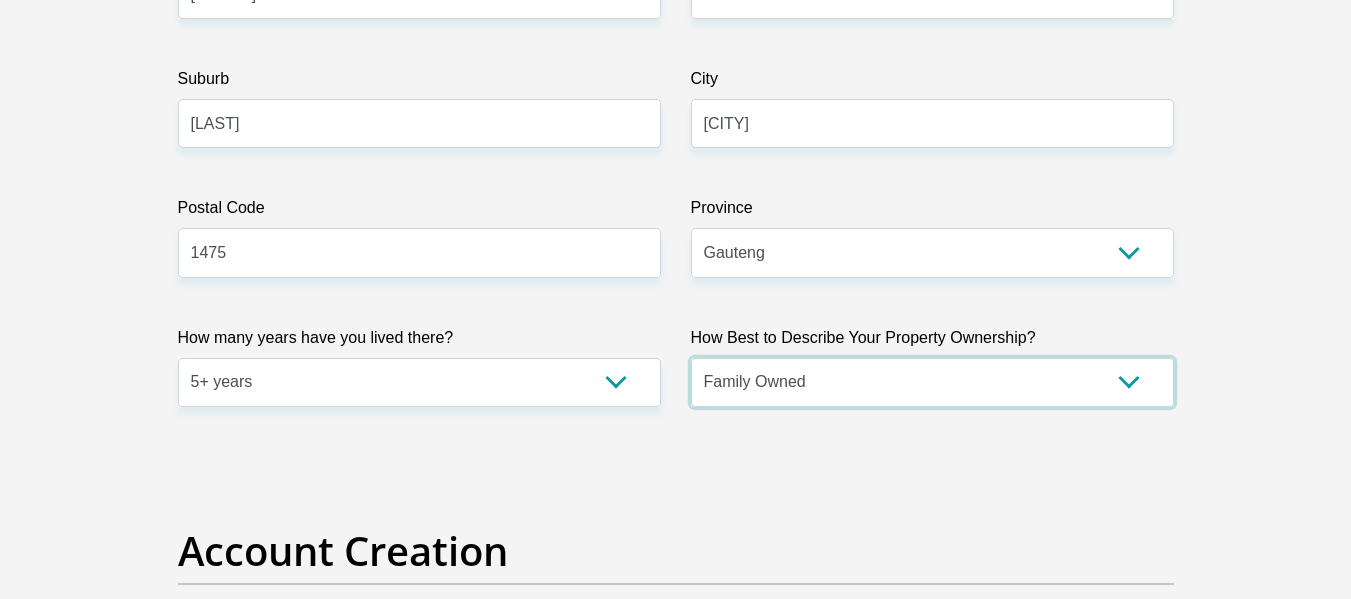 scroll, scrollTop: 1700, scrollLeft: 0, axis: vertical 